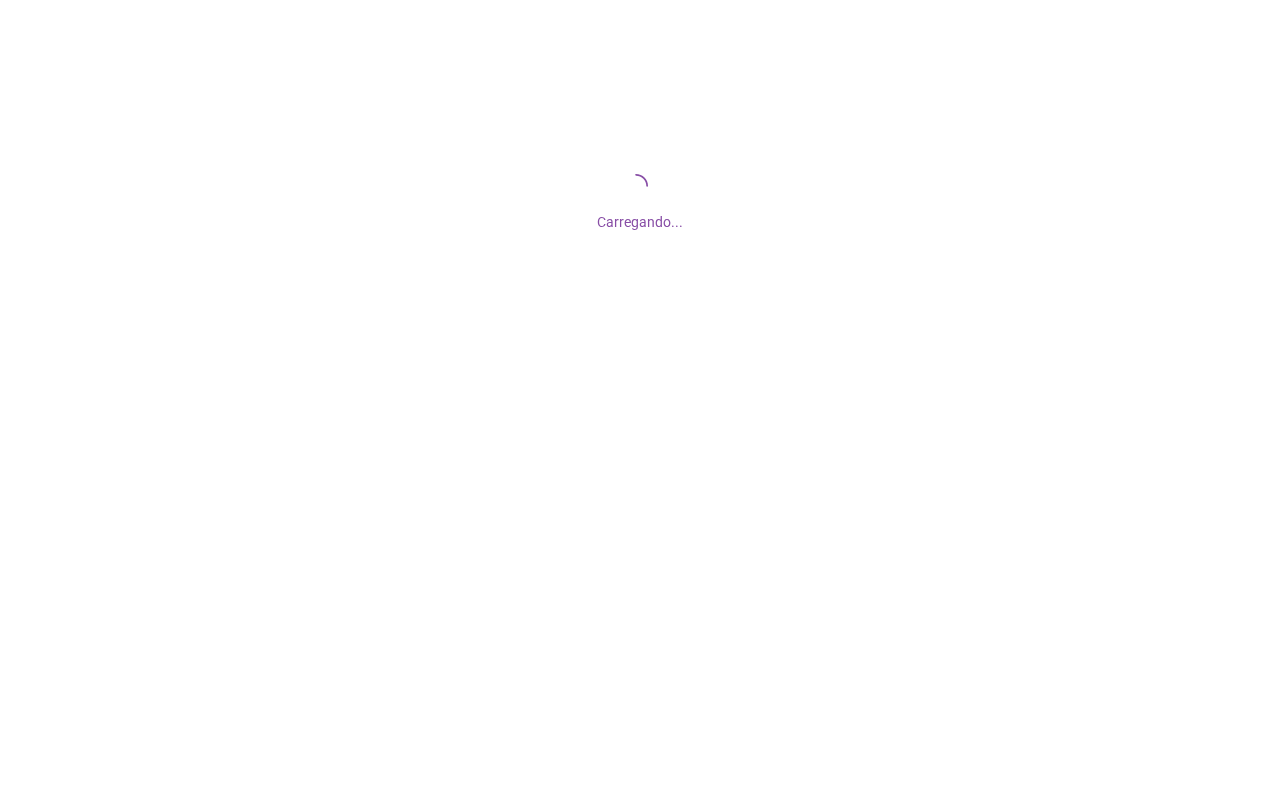 scroll, scrollTop: 0, scrollLeft: 0, axis: both 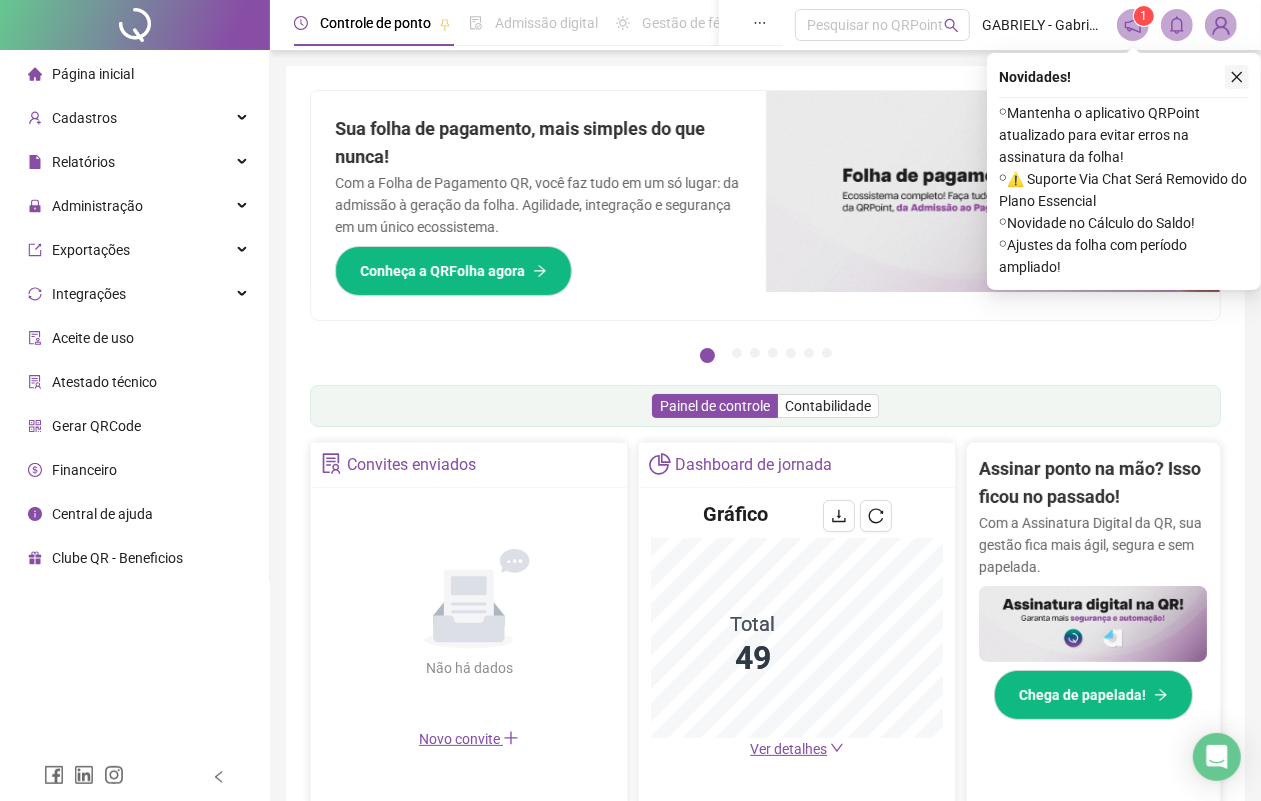 click 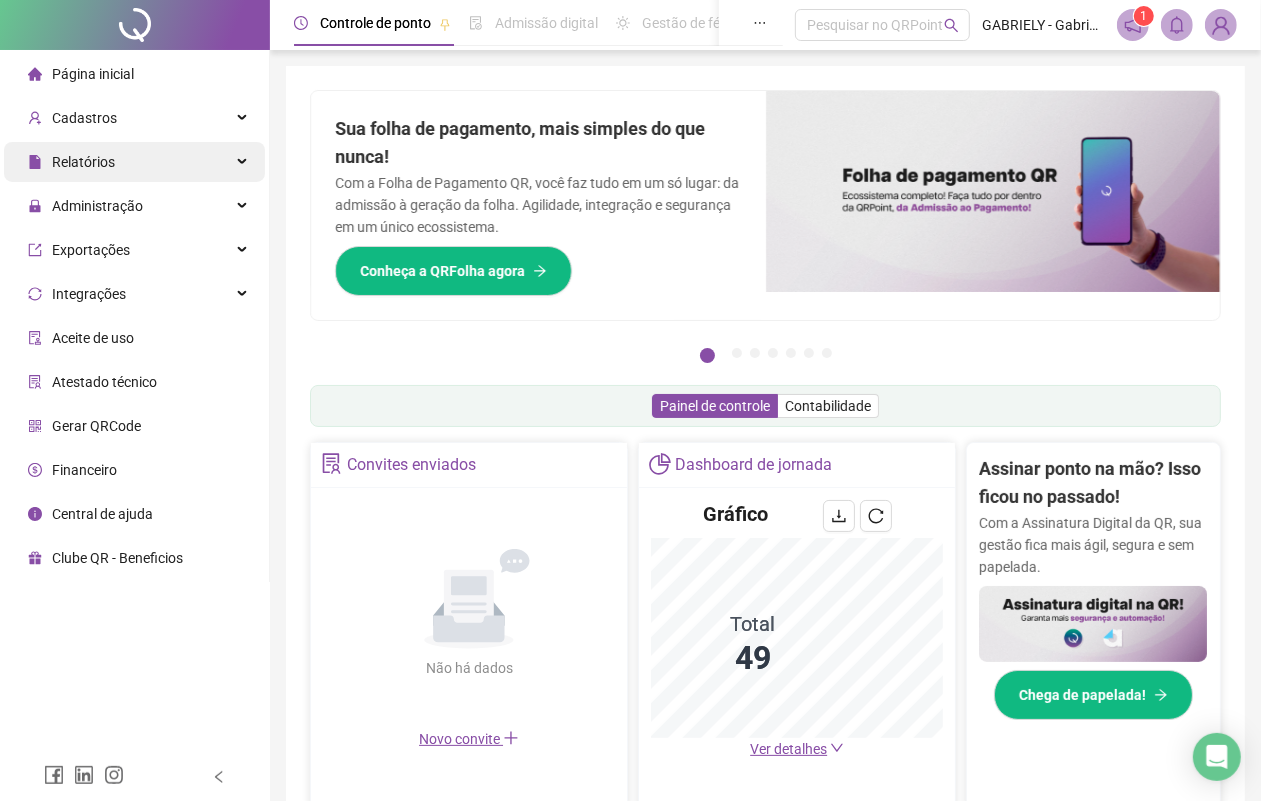 click on "Relatórios" at bounding box center [134, 162] 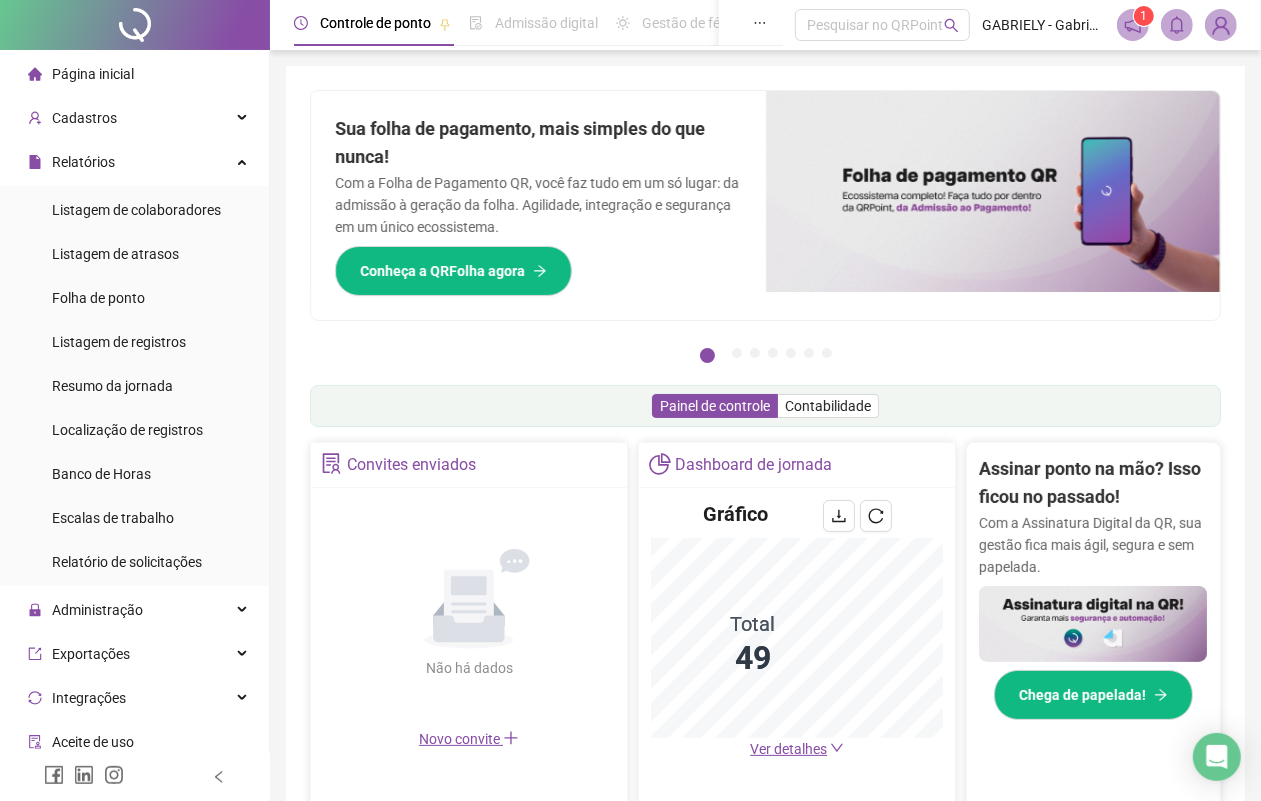 scroll, scrollTop: 185, scrollLeft: 0, axis: vertical 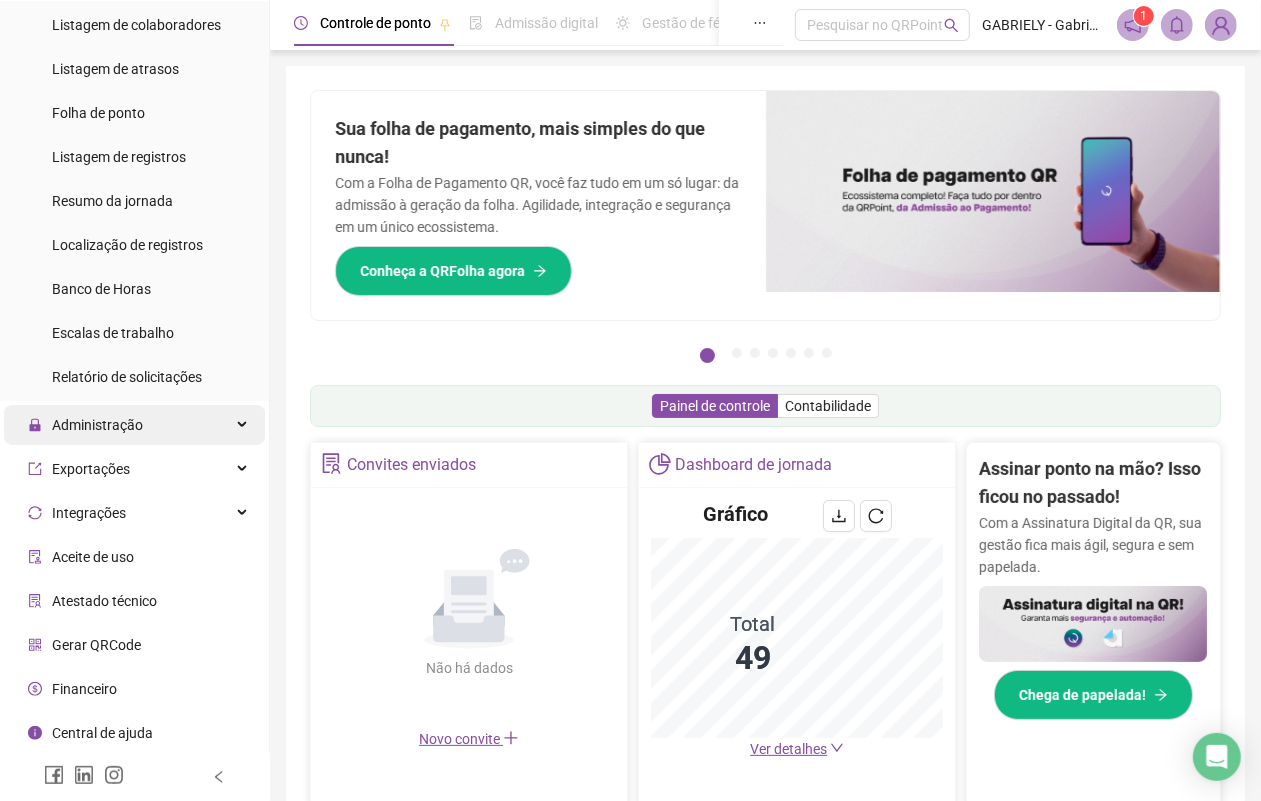 click on "Administração" at bounding box center (134, 425) 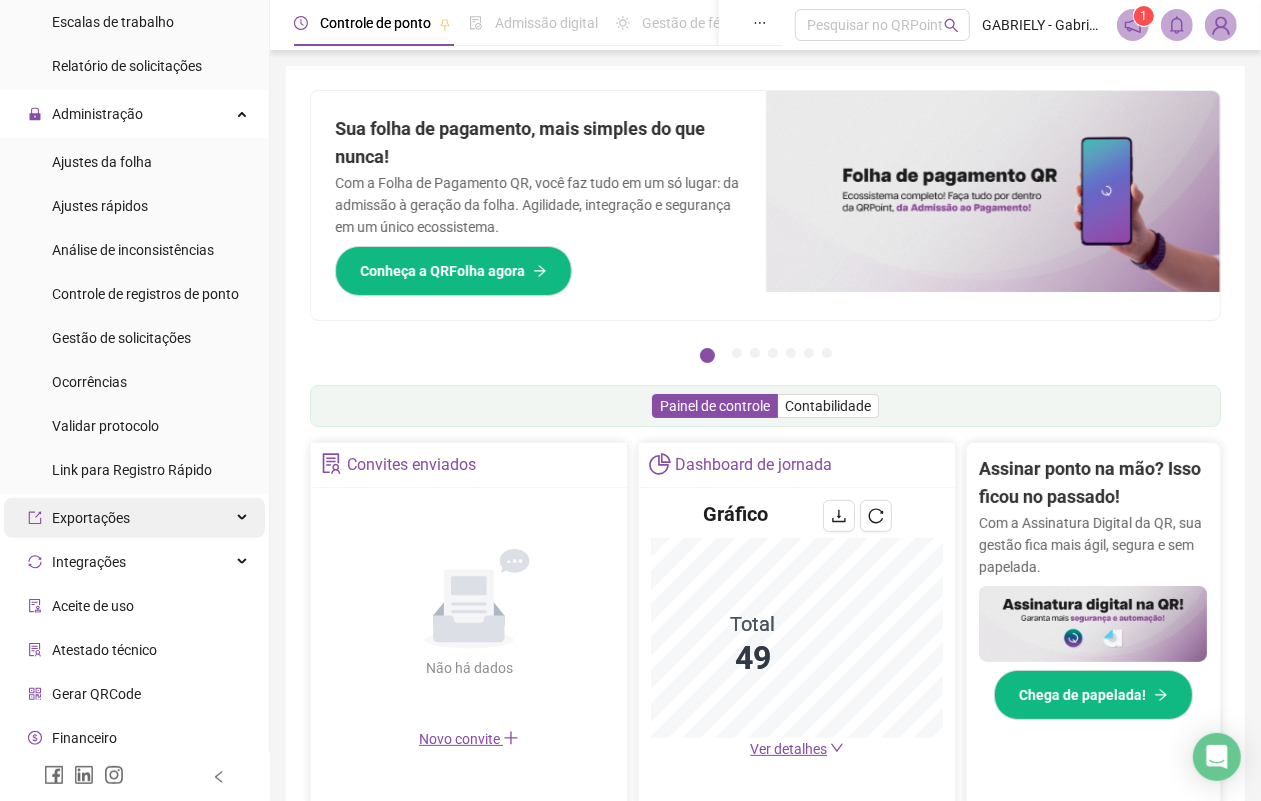 scroll, scrollTop: 543, scrollLeft: 0, axis: vertical 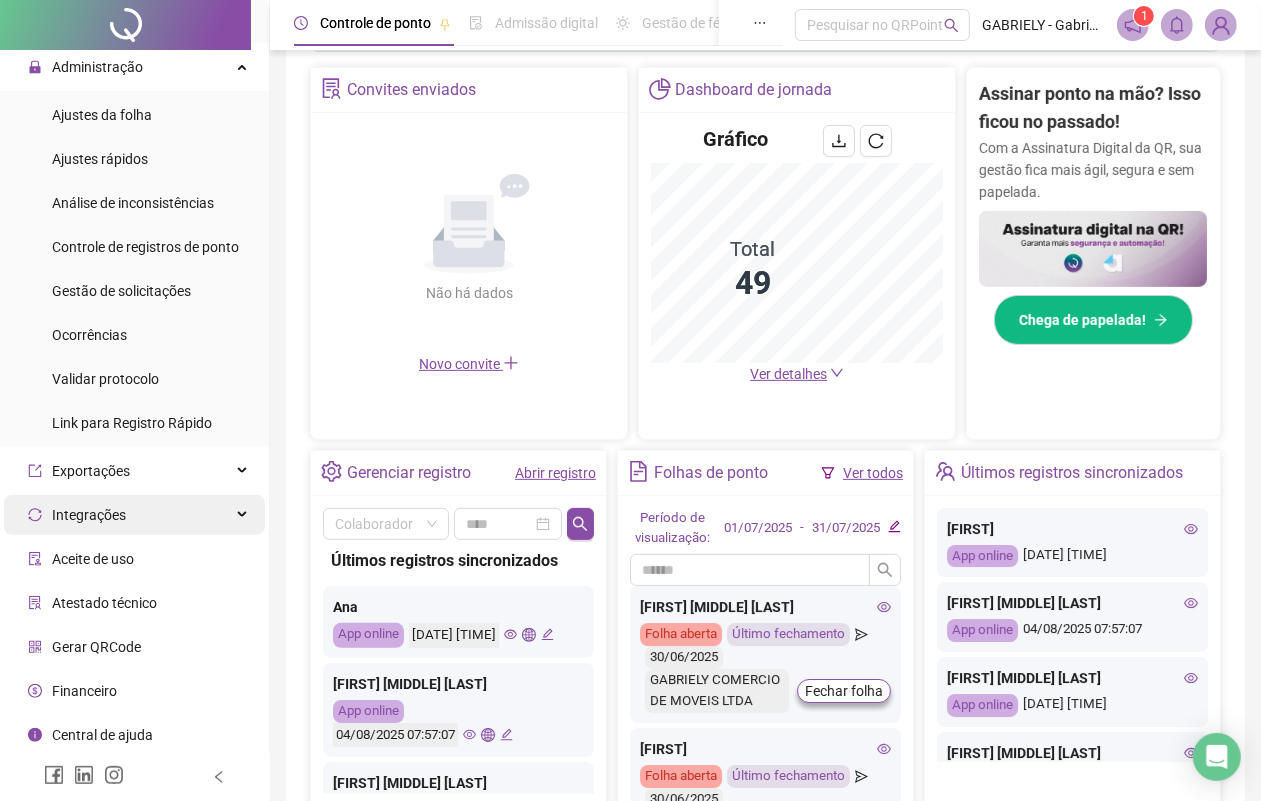 click on "Integrações" at bounding box center (134, 515) 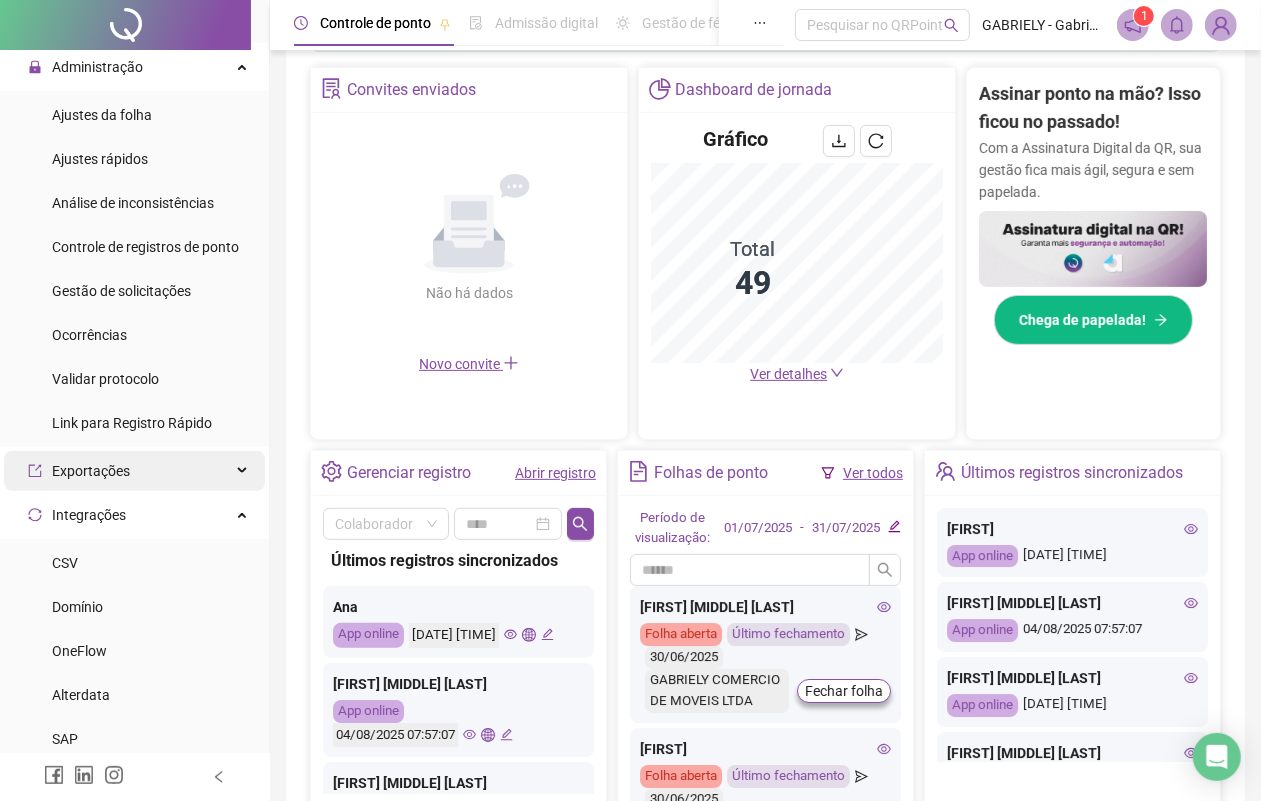 click on "Exportações" at bounding box center (134, 471) 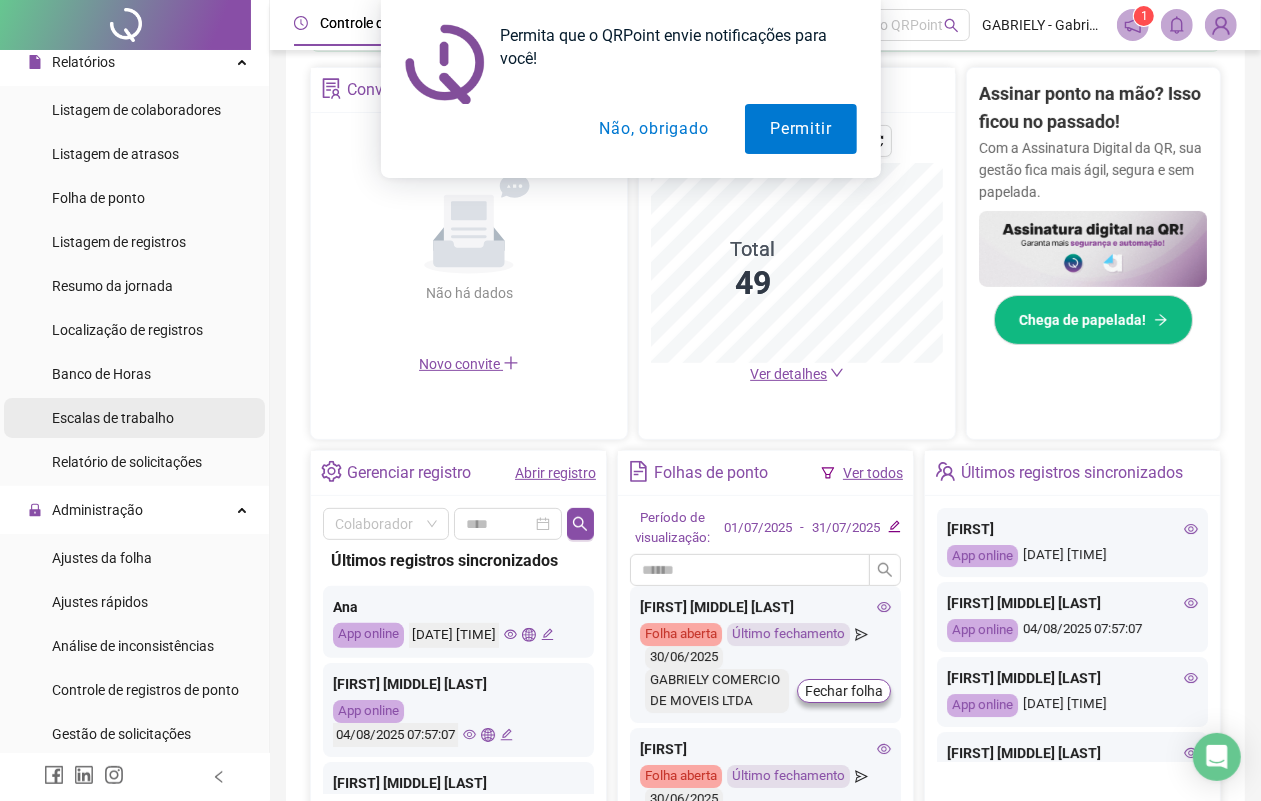 scroll, scrollTop: 43, scrollLeft: 0, axis: vertical 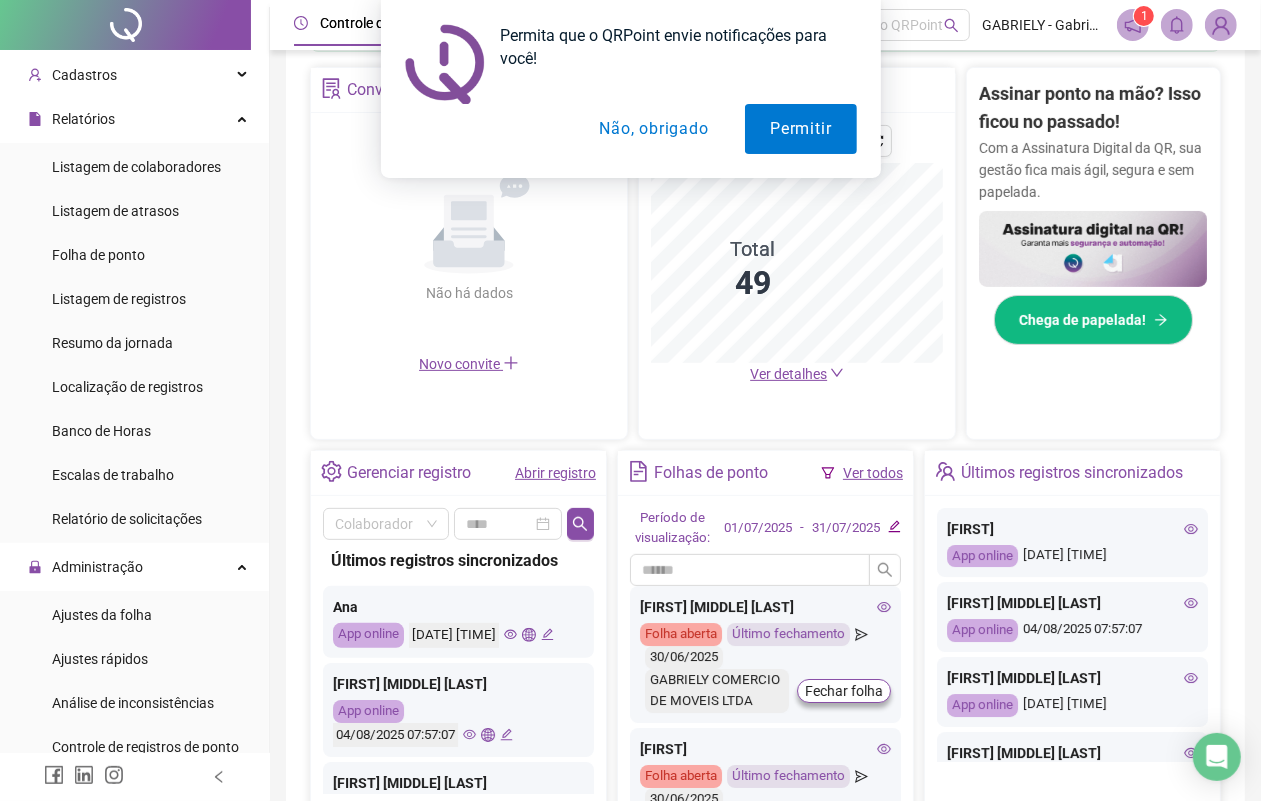 click on "Não, obrigado" at bounding box center [653, 129] 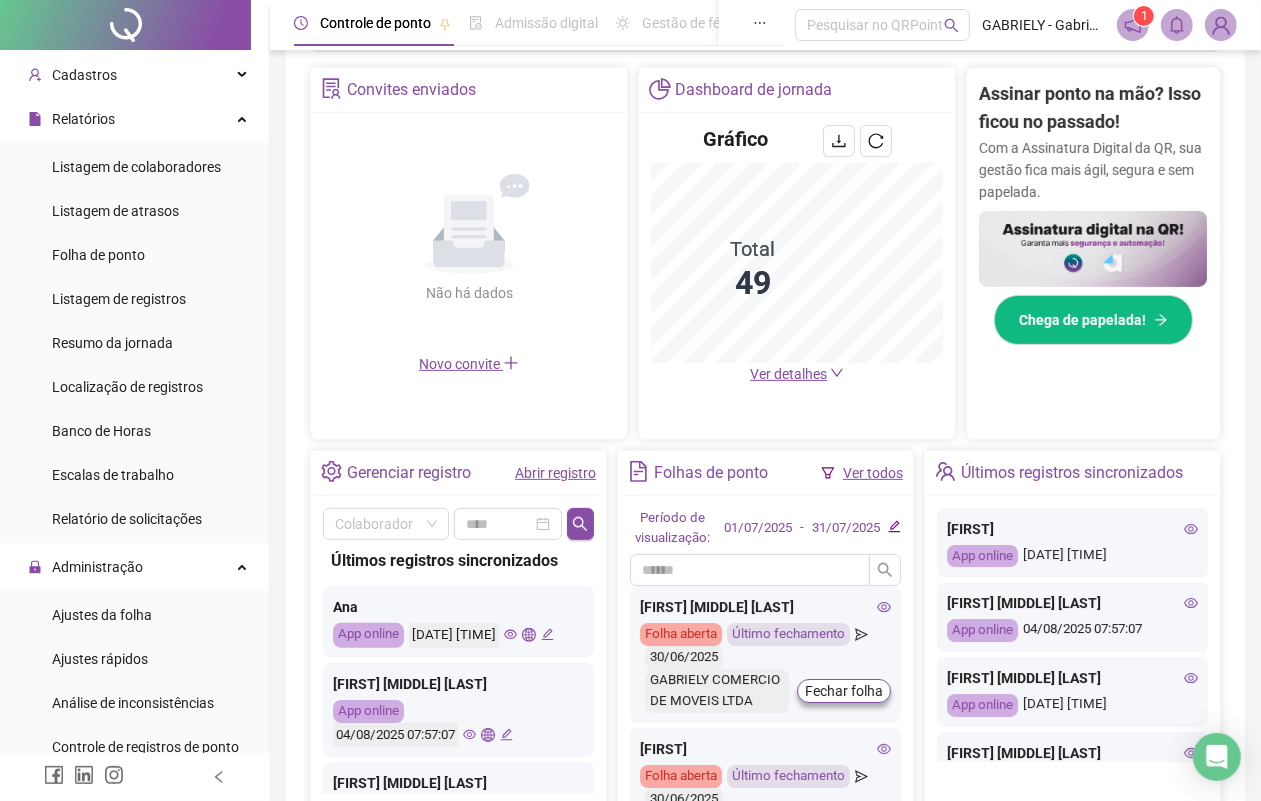 click on "Controle de ponto Admissão digital Gestão de férias Painel do DP Folha de pagamento   Pesquisar no QRPoint GABRIELY - Gabrielly [FIRST] de [LAST]  1" at bounding box center [765, 25] 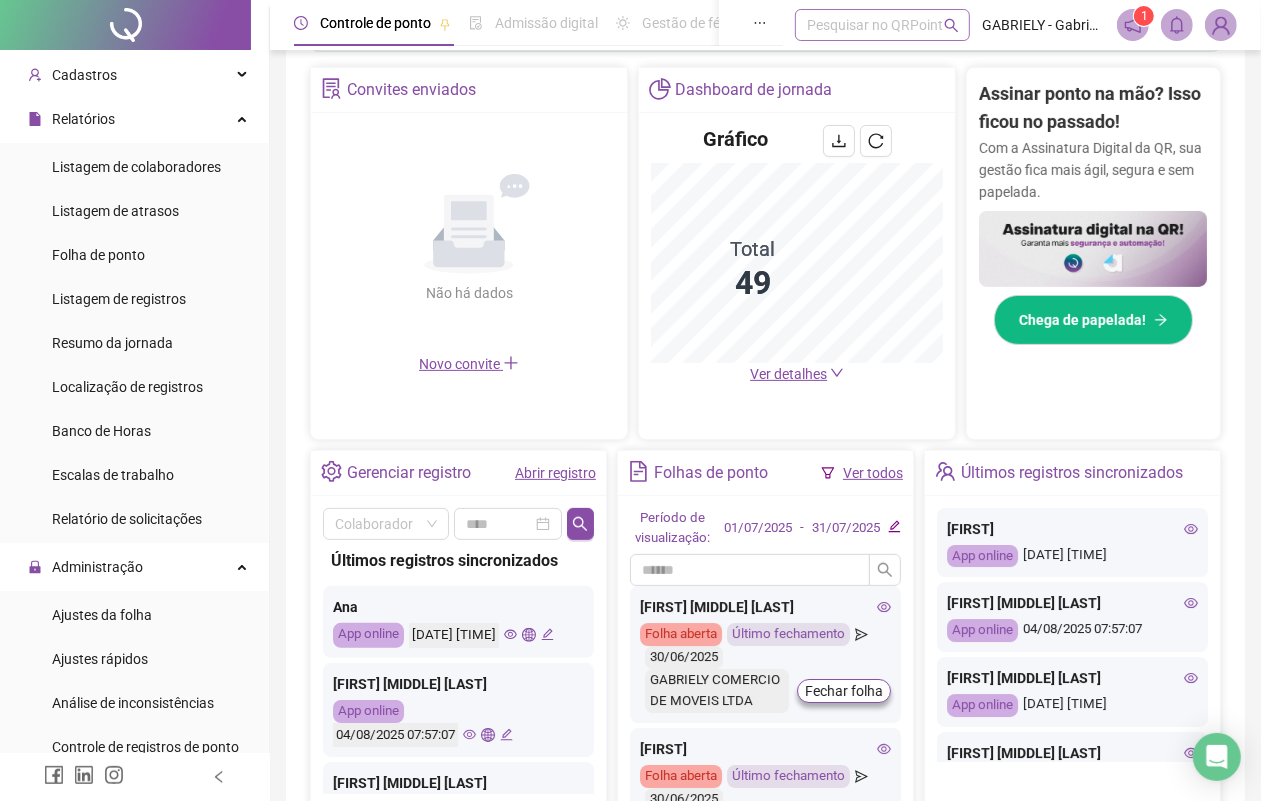 click on "Pesquisar no QRPoint" at bounding box center [882, 25] 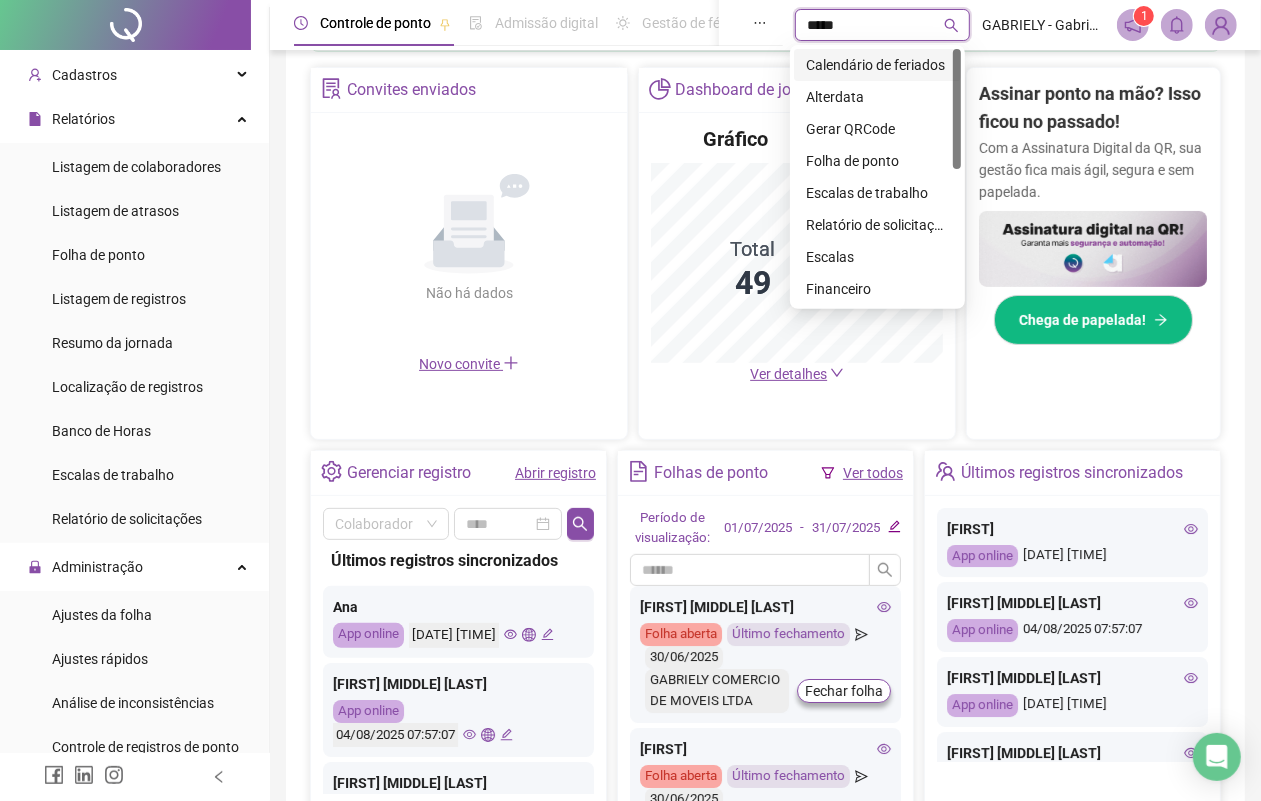 type on "******" 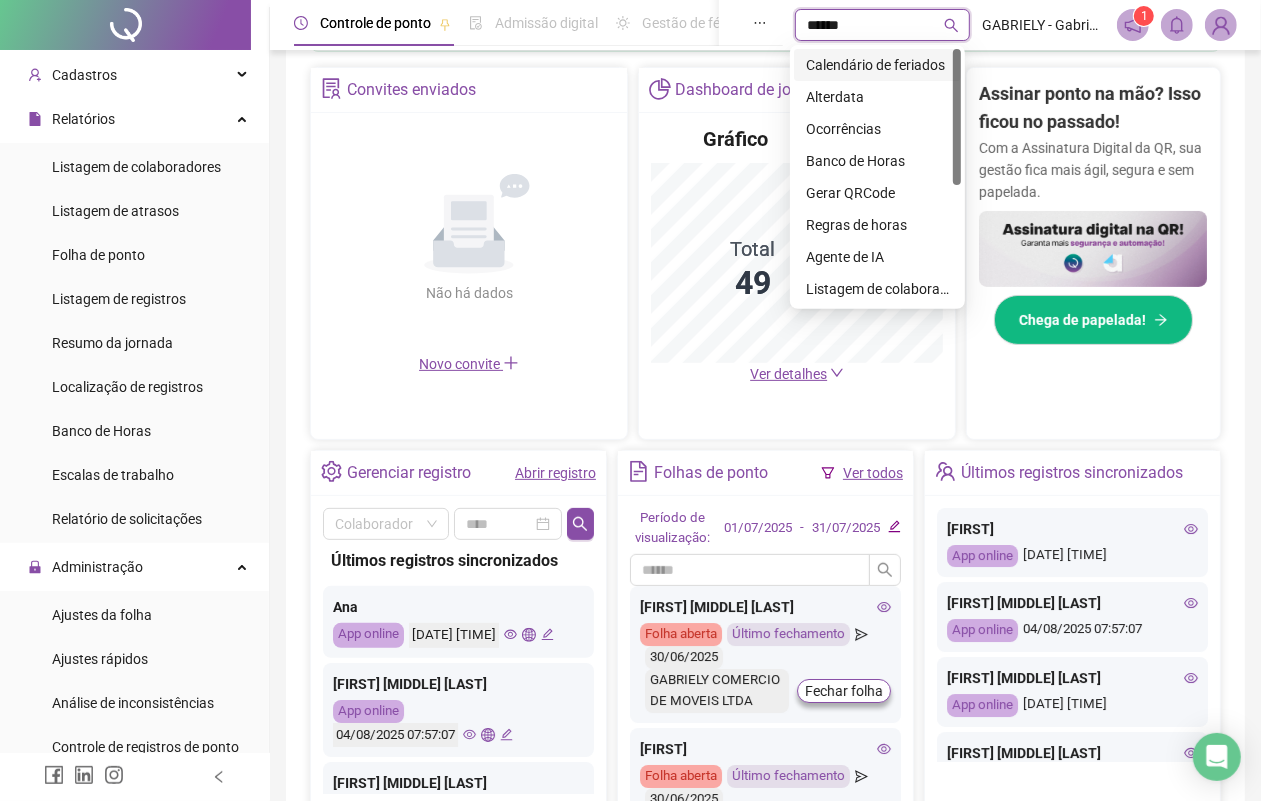 type 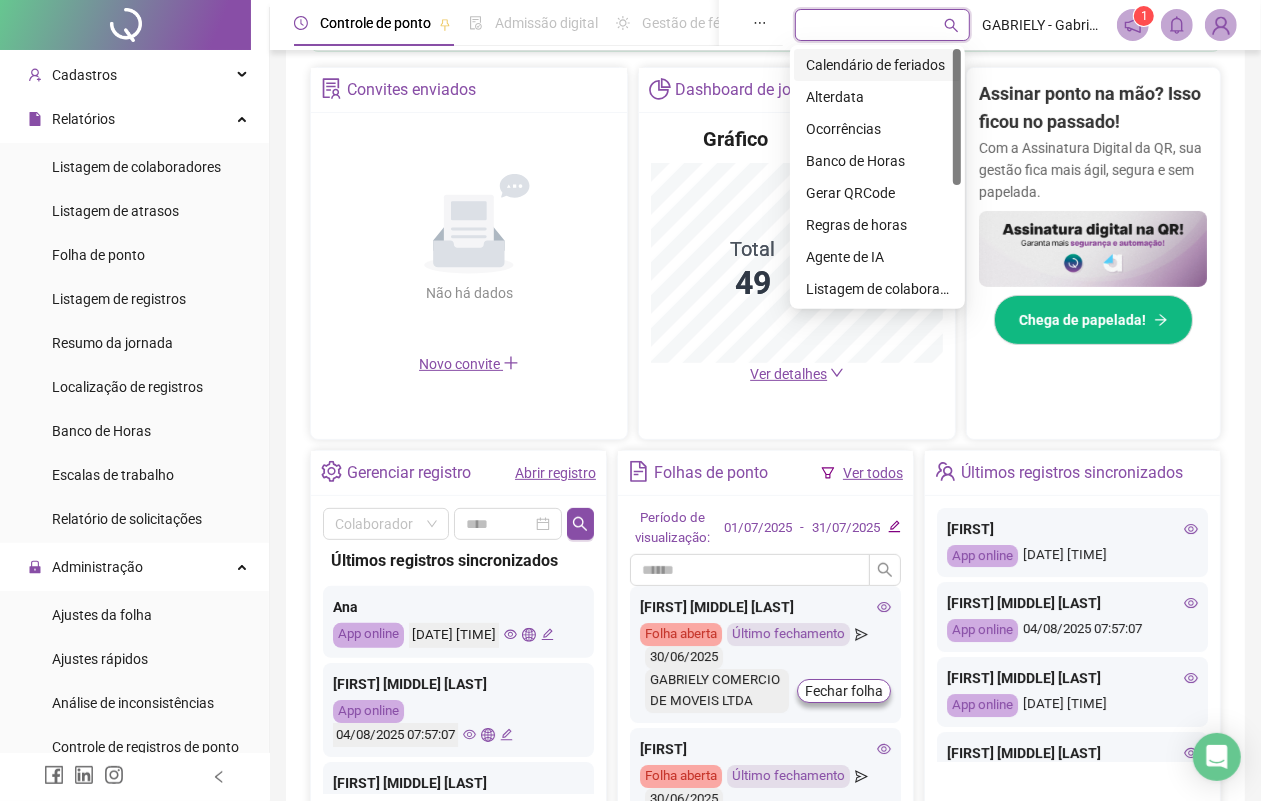 click on "ferias" at bounding box center [882, 25] 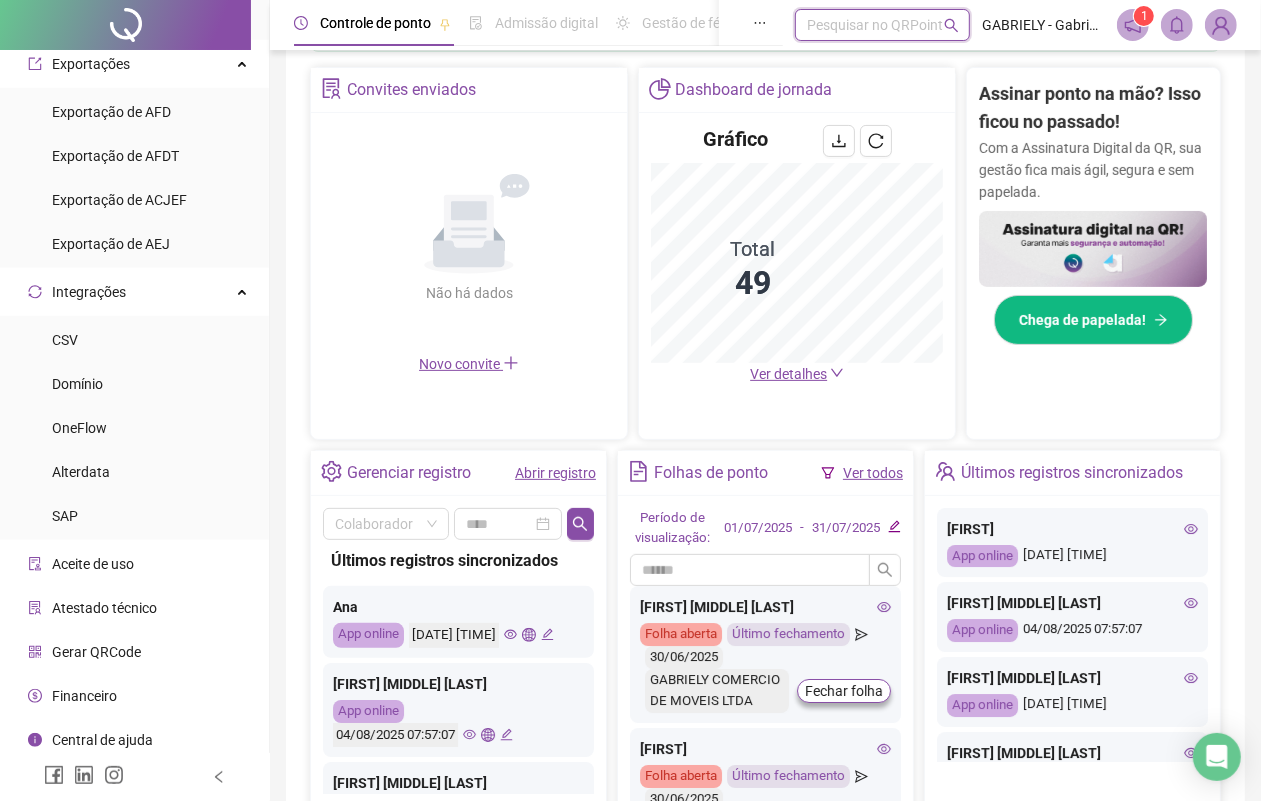 scroll, scrollTop: 956, scrollLeft: 0, axis: vertical 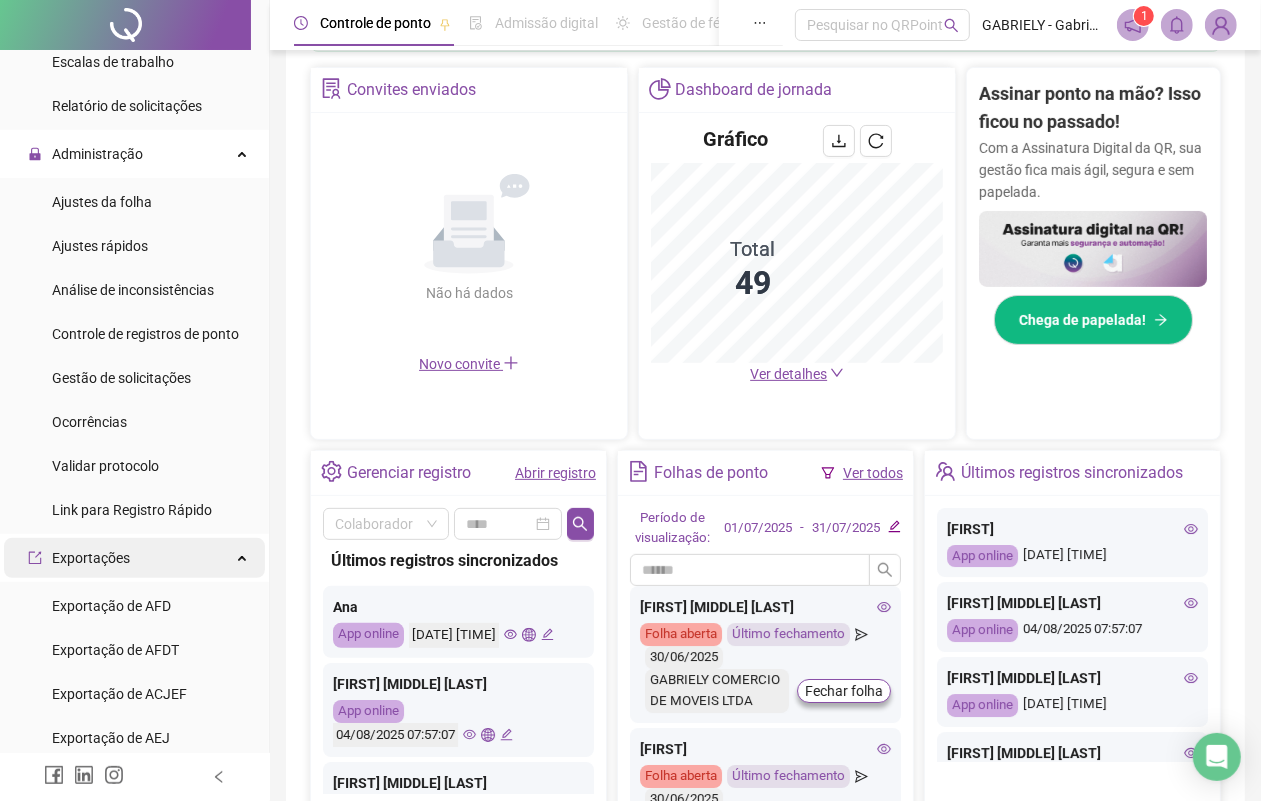 click on "Exportações" at bounding box center [134, 558] 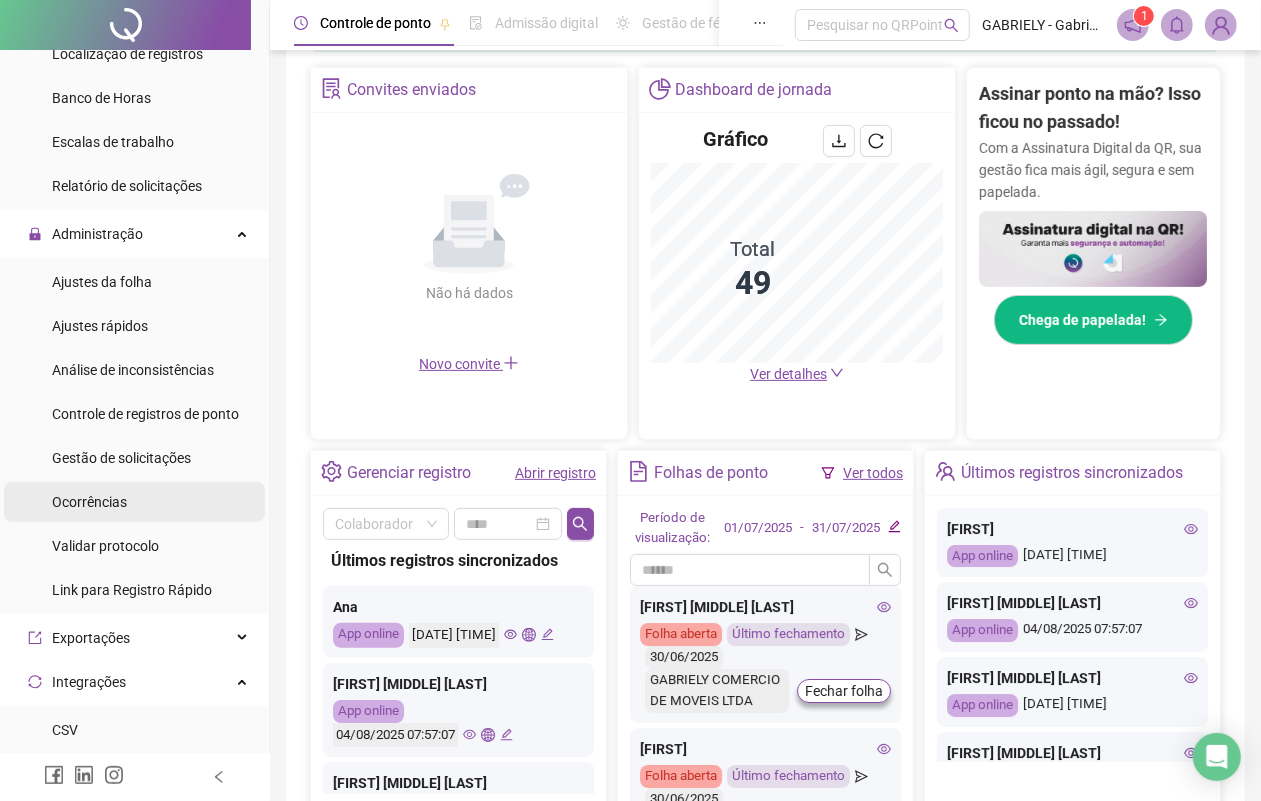 scroll, scrollTop: 331, scrollLeft: 0, axis: vertical 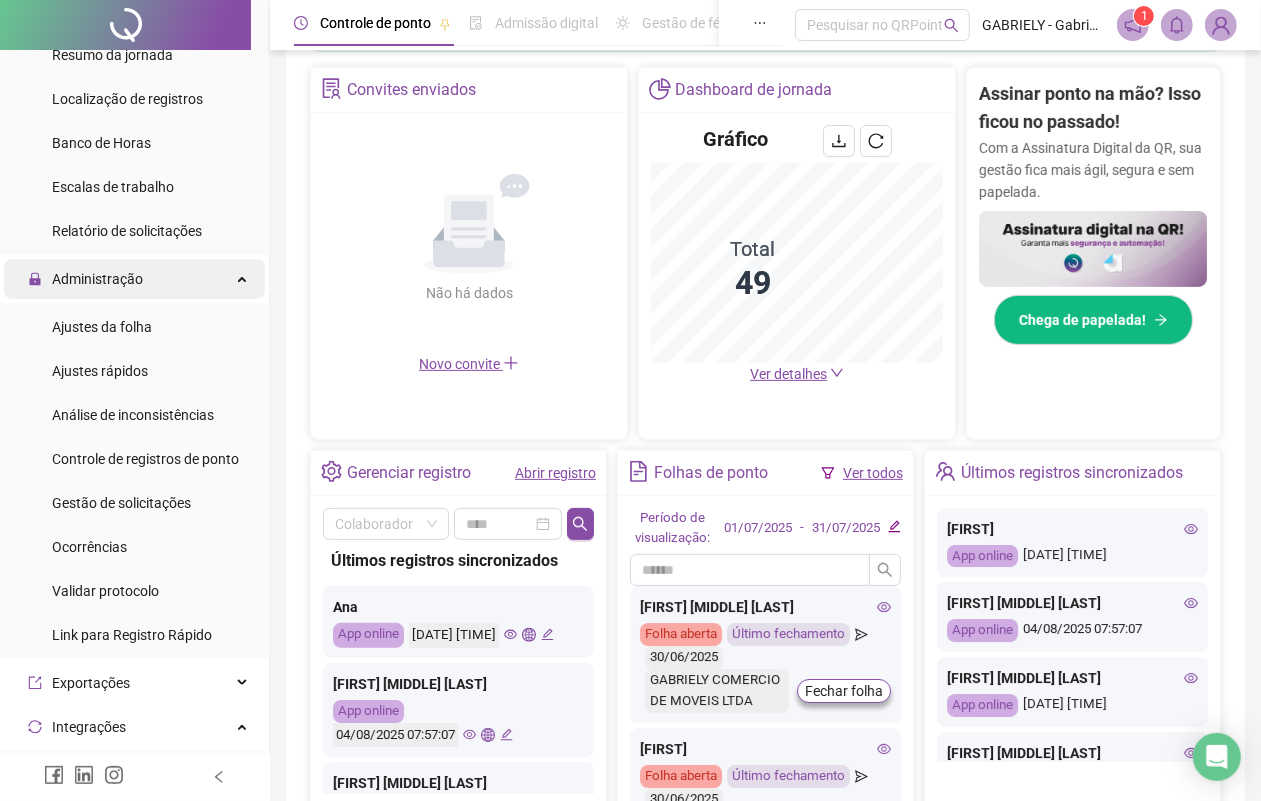 click on "Administração" at bounding box center (134, 279) 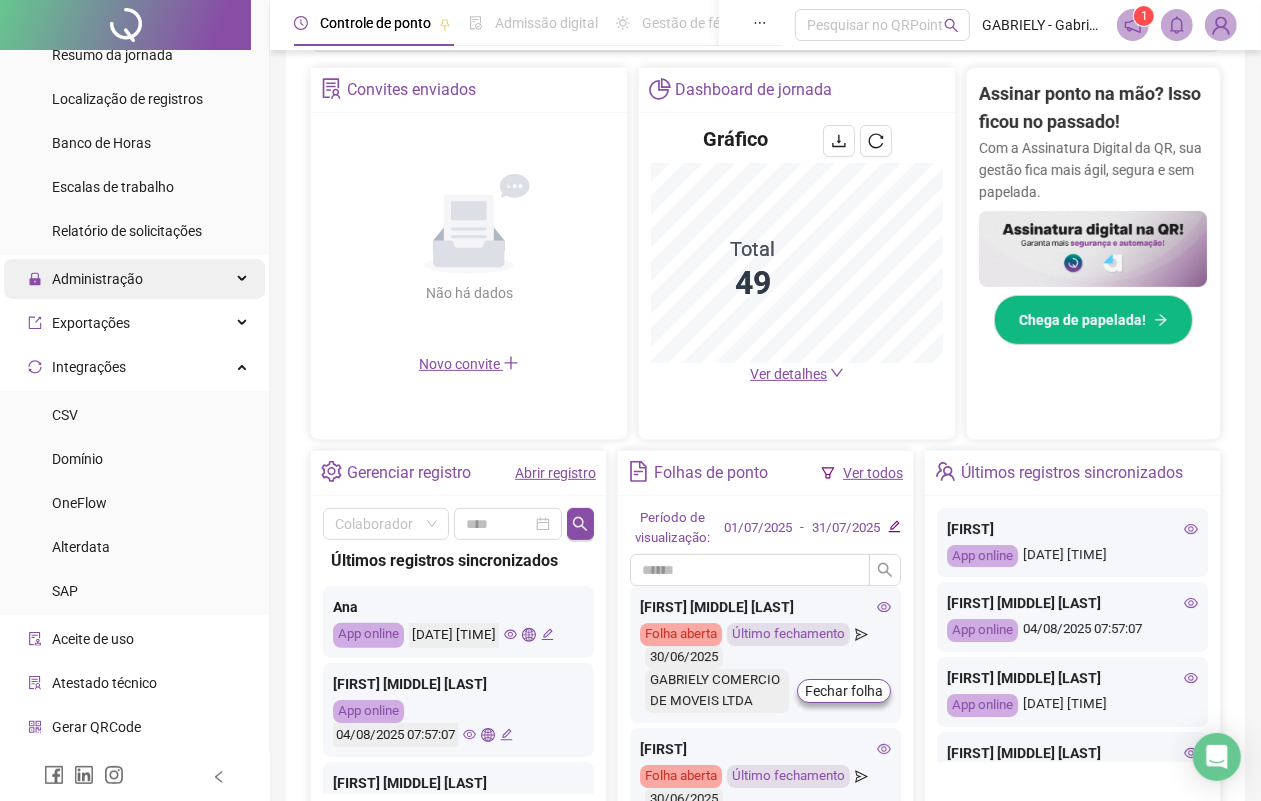 click on "Administração" at bounding box center [134, 279] 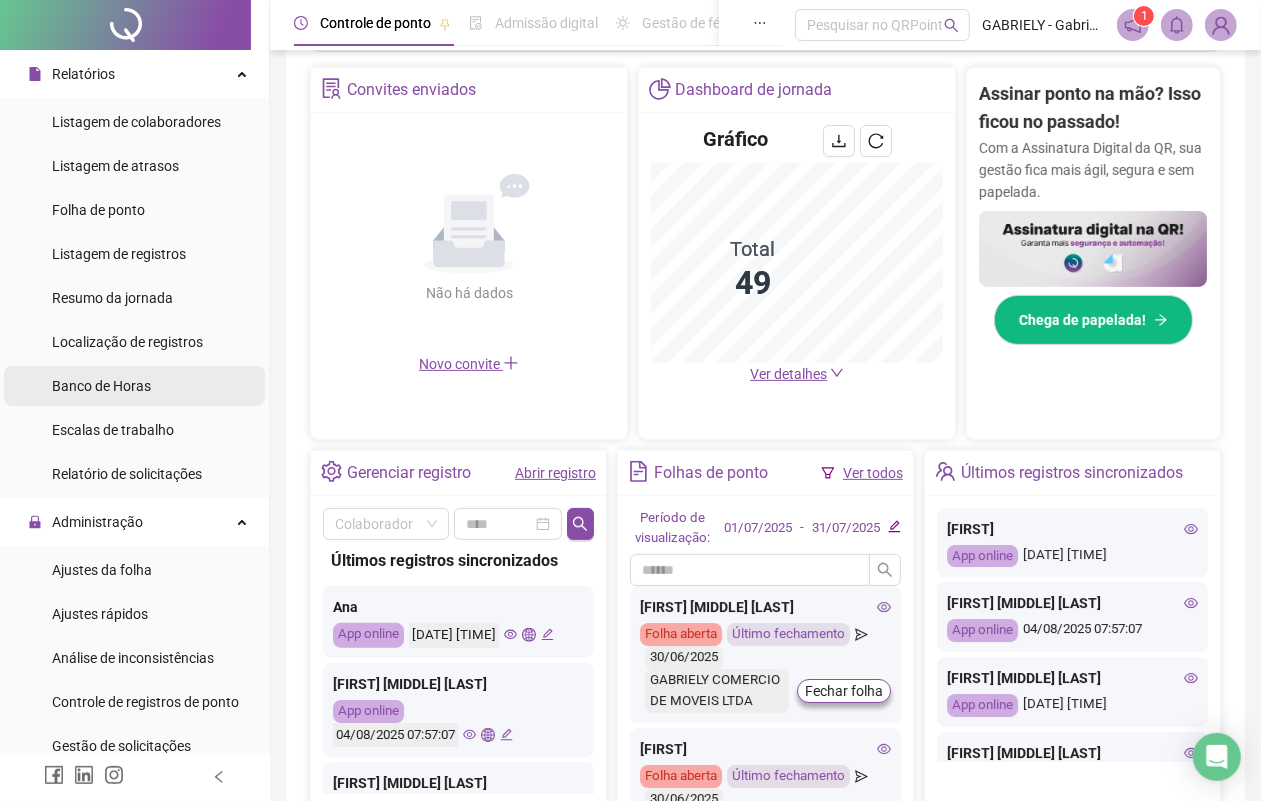 scroll, scrollTop: 81, scrollLeft: 0, axis: vertical 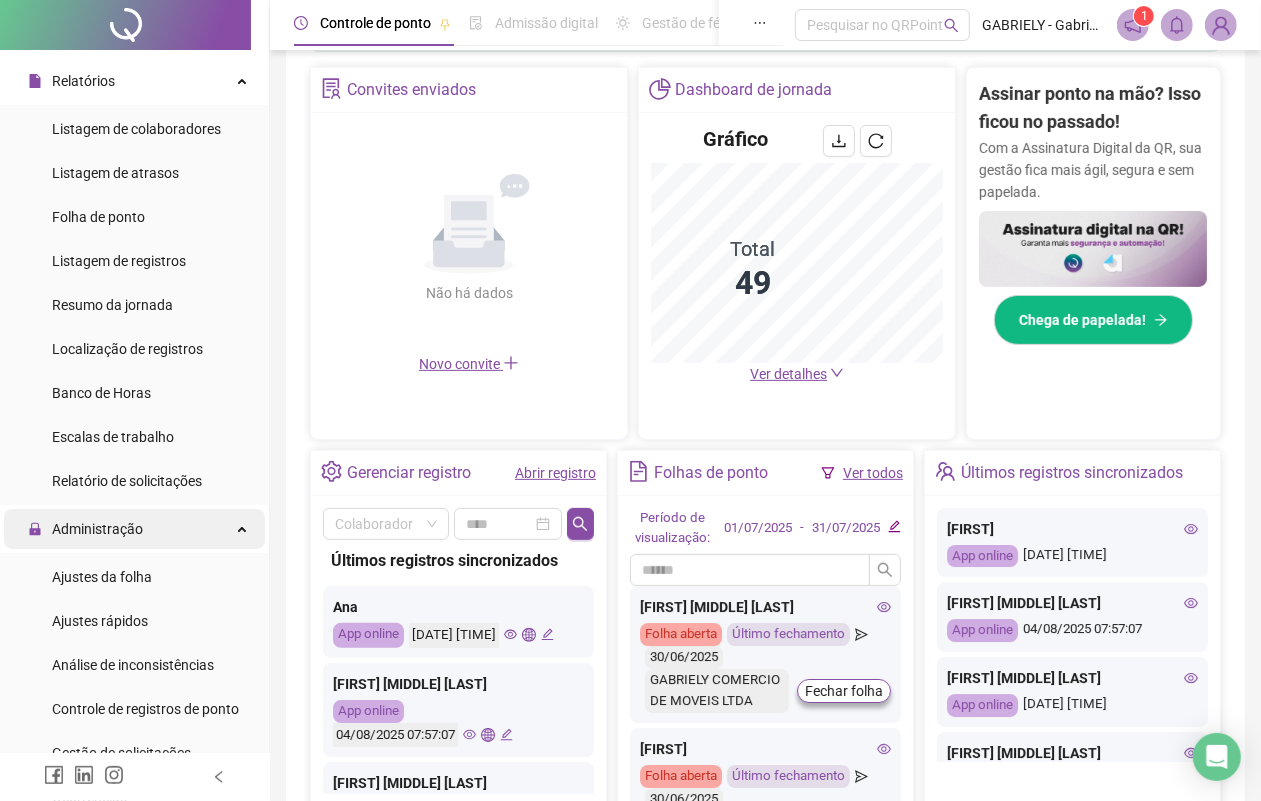 click on "Administração" at bounding box center [134, 529] 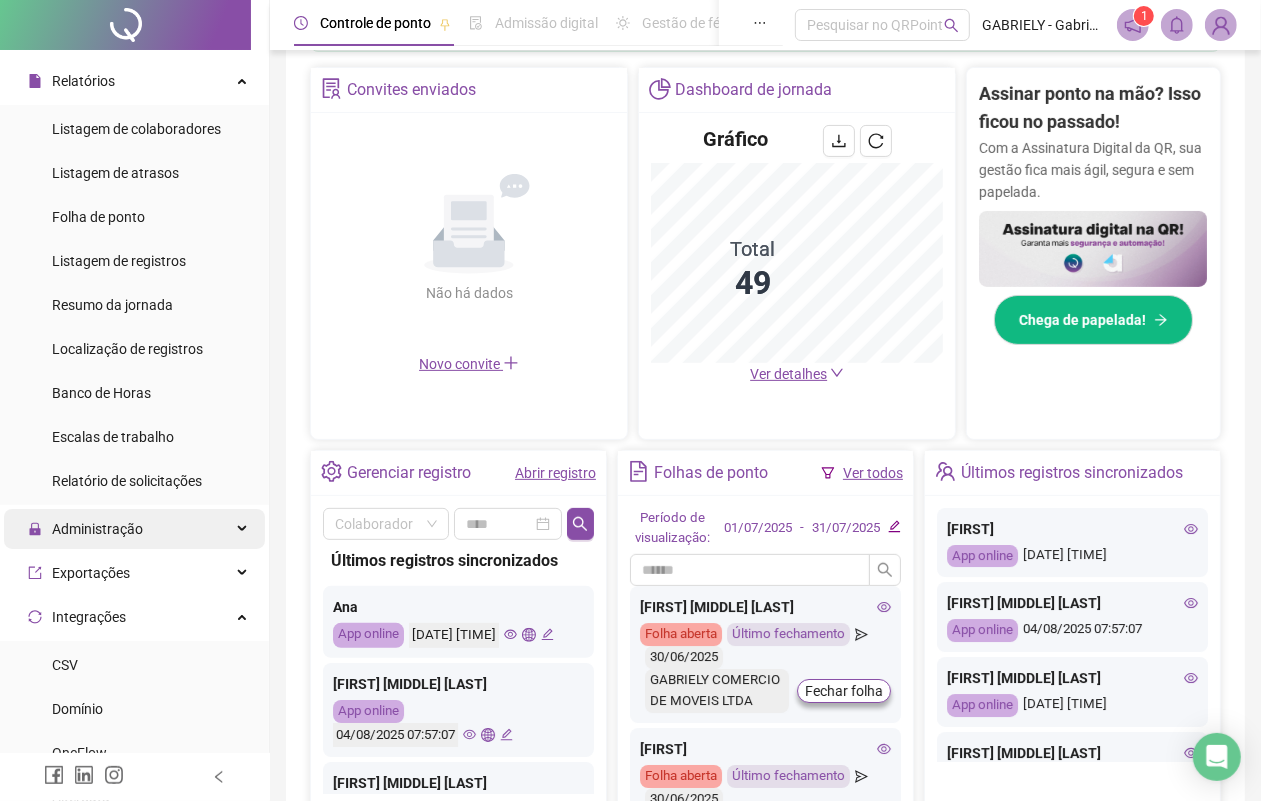 click on "Administração" at bounding box center (134, 529) 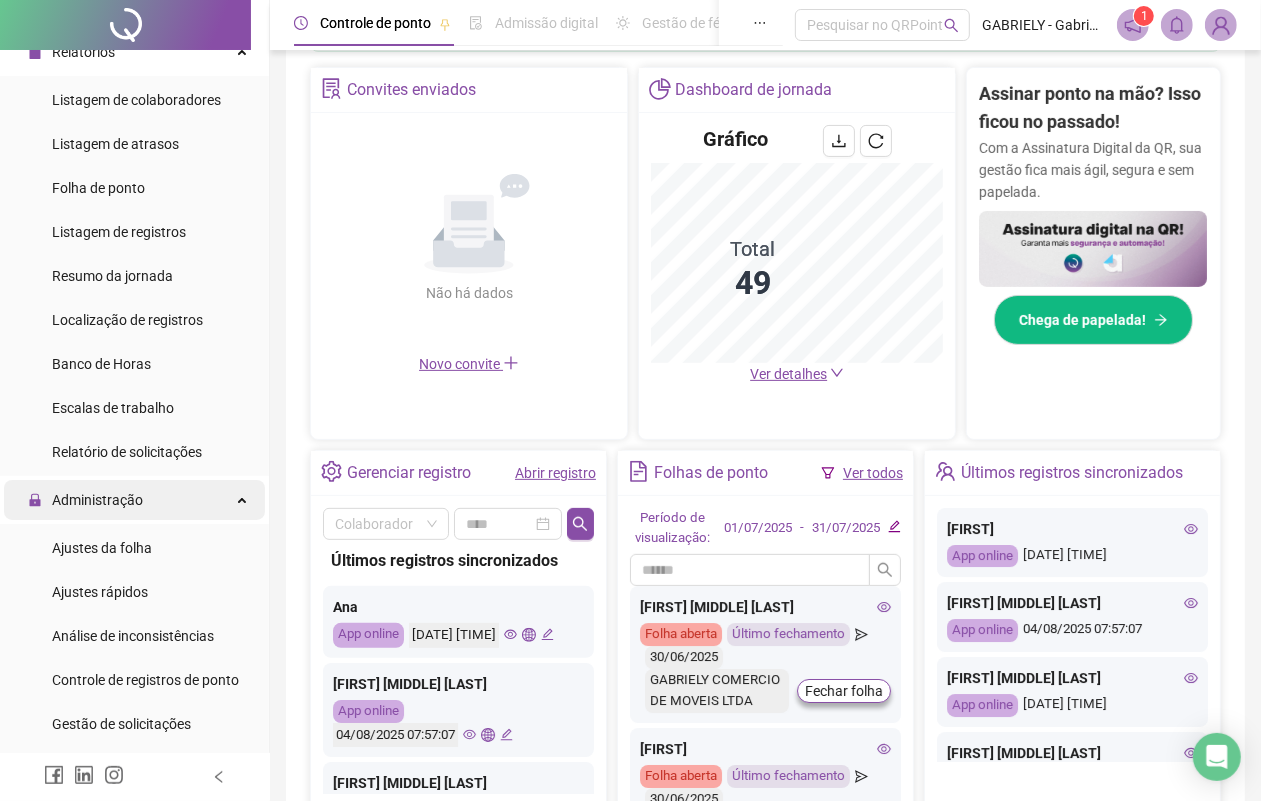 scroll, scrollTop: 81, scrollLeft: 0, axis: vertical 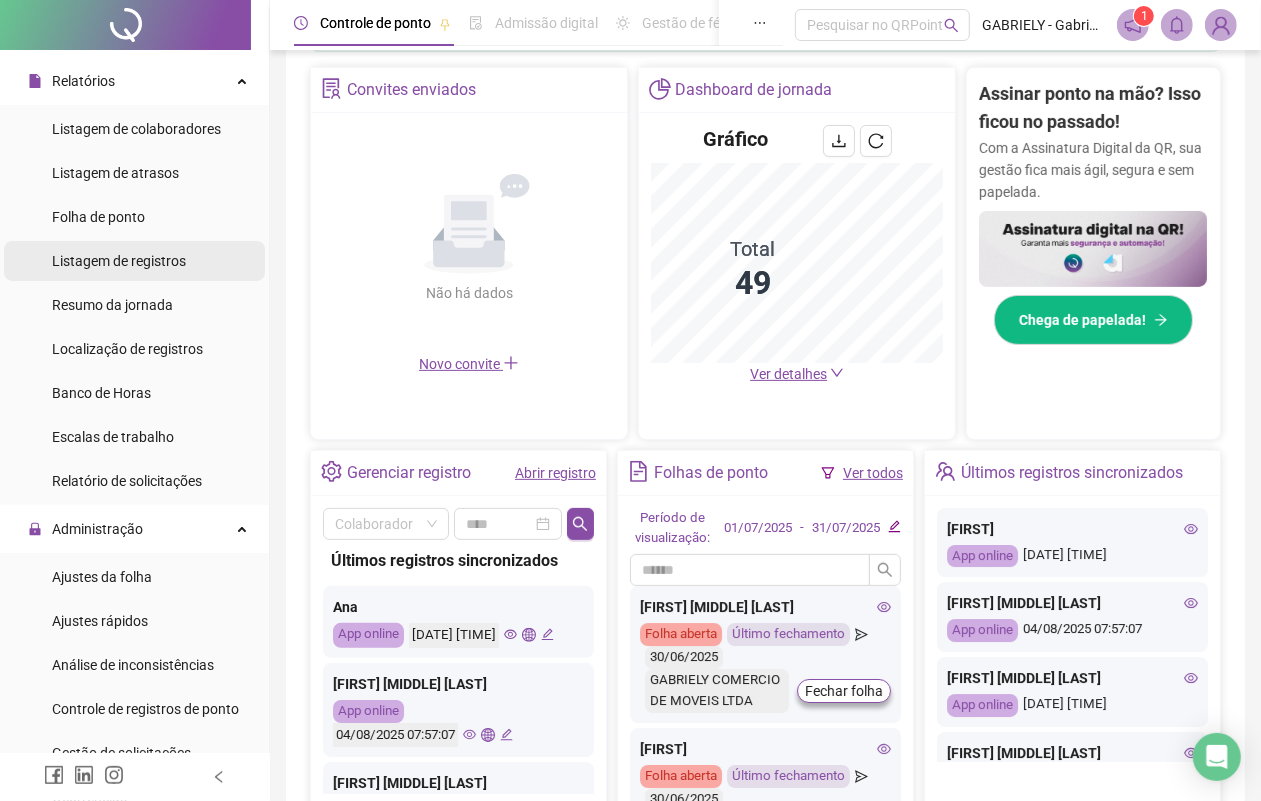 click on "Listagem de registros" at bounding box center (119, 261) 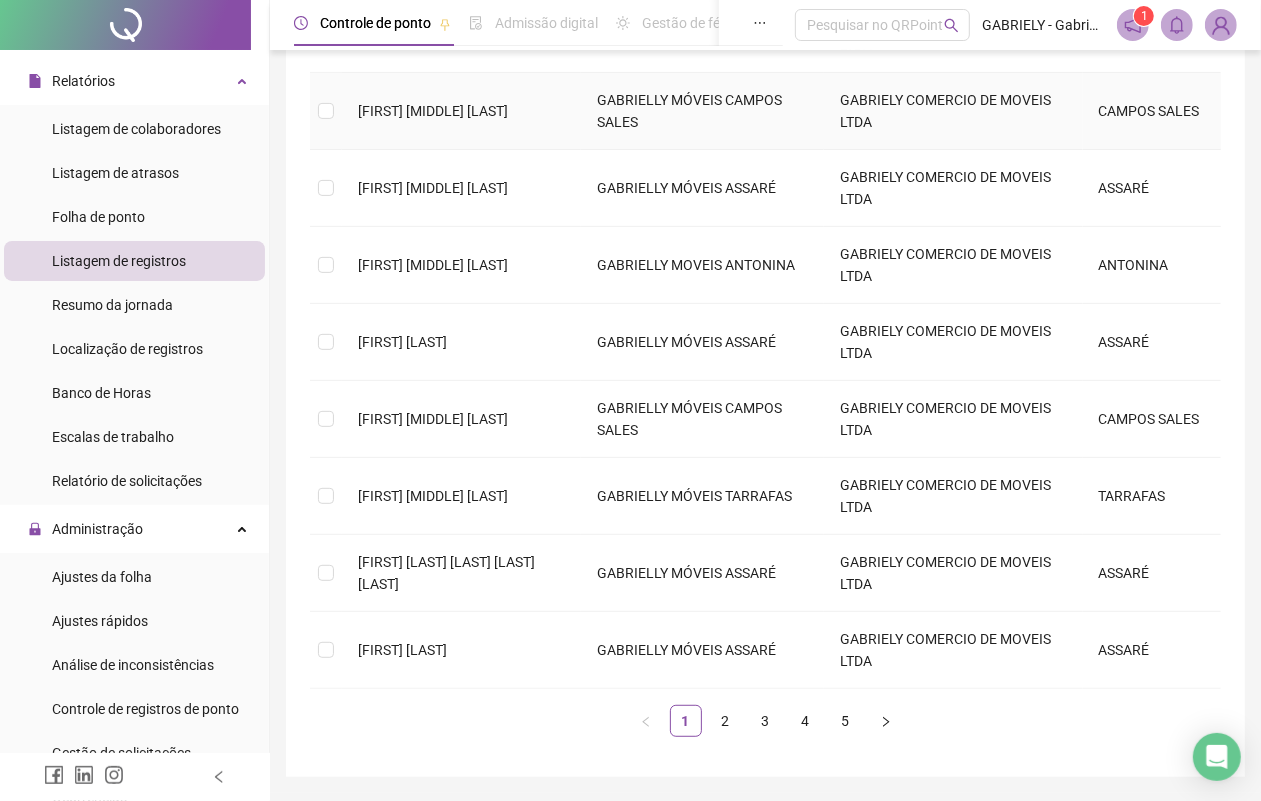 scroll, scrollTop: 497, scrollLeft: 0, axis: vertical 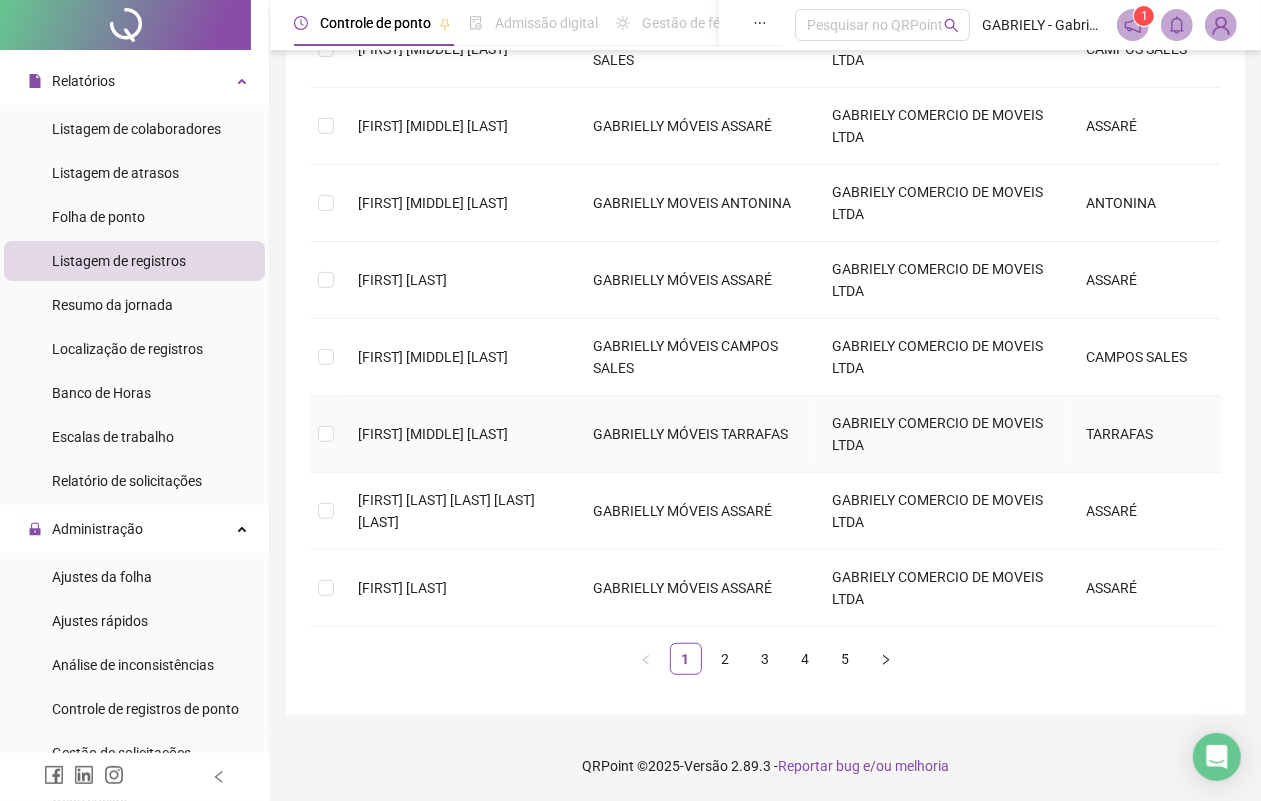 click on "[FIRST] [MIDDLE] [LAST]" at bounding box center [459, 434] 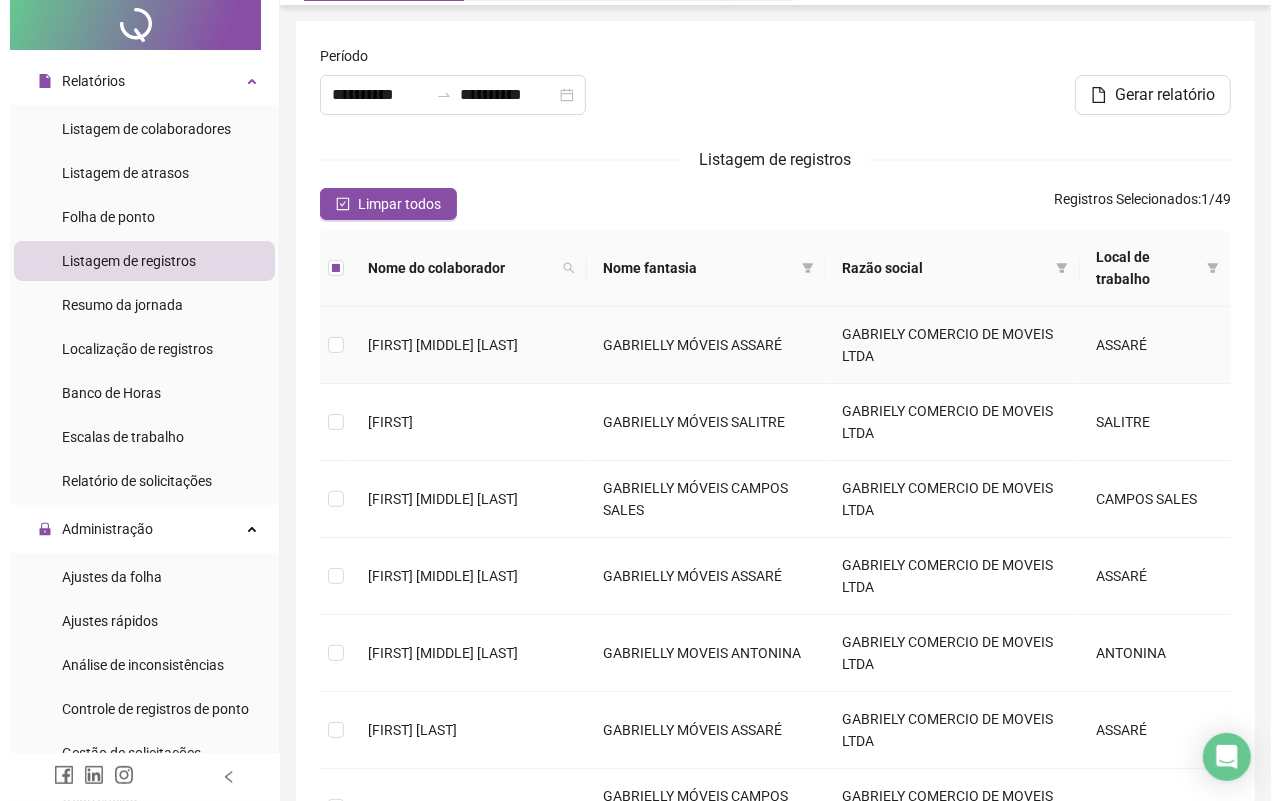scroll, scrollTop: 0, scrollLeft: 0, axis: both 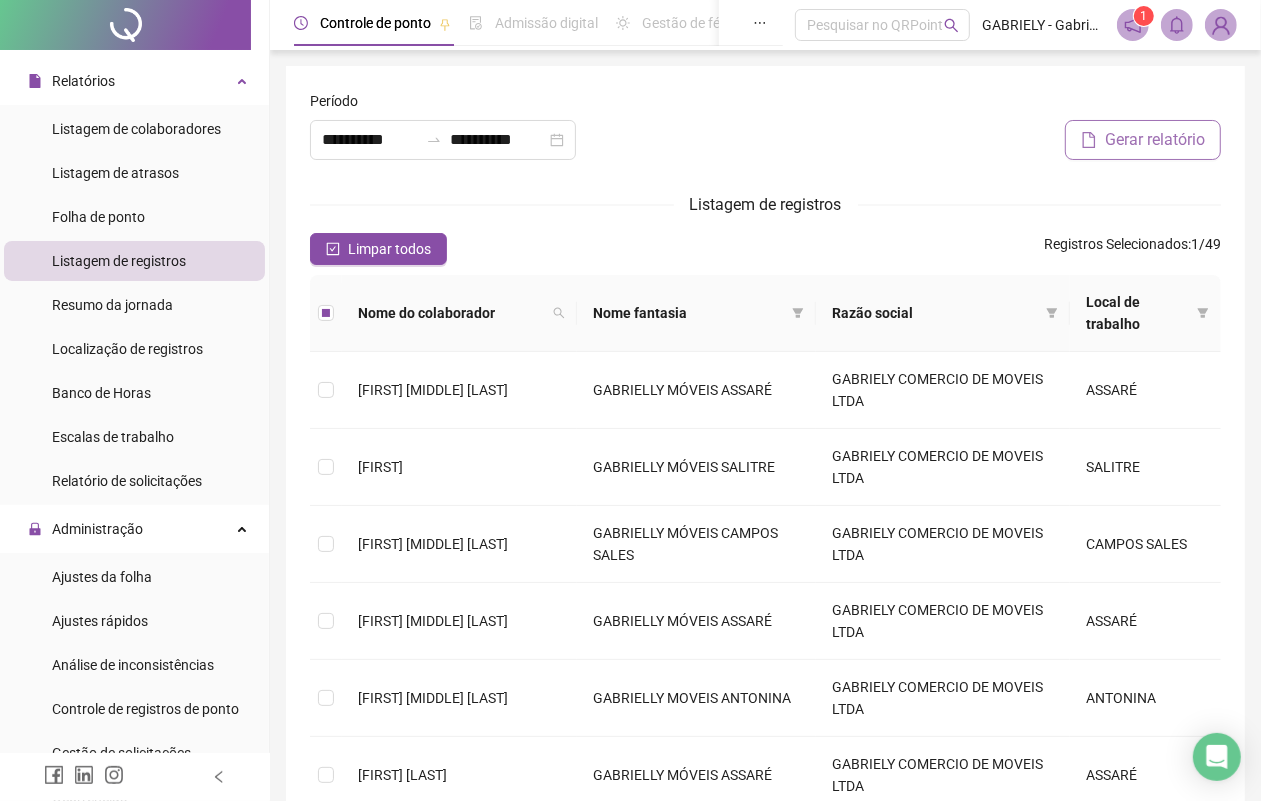 click on "Gerar relatório" at bounding box center (1155, 140) 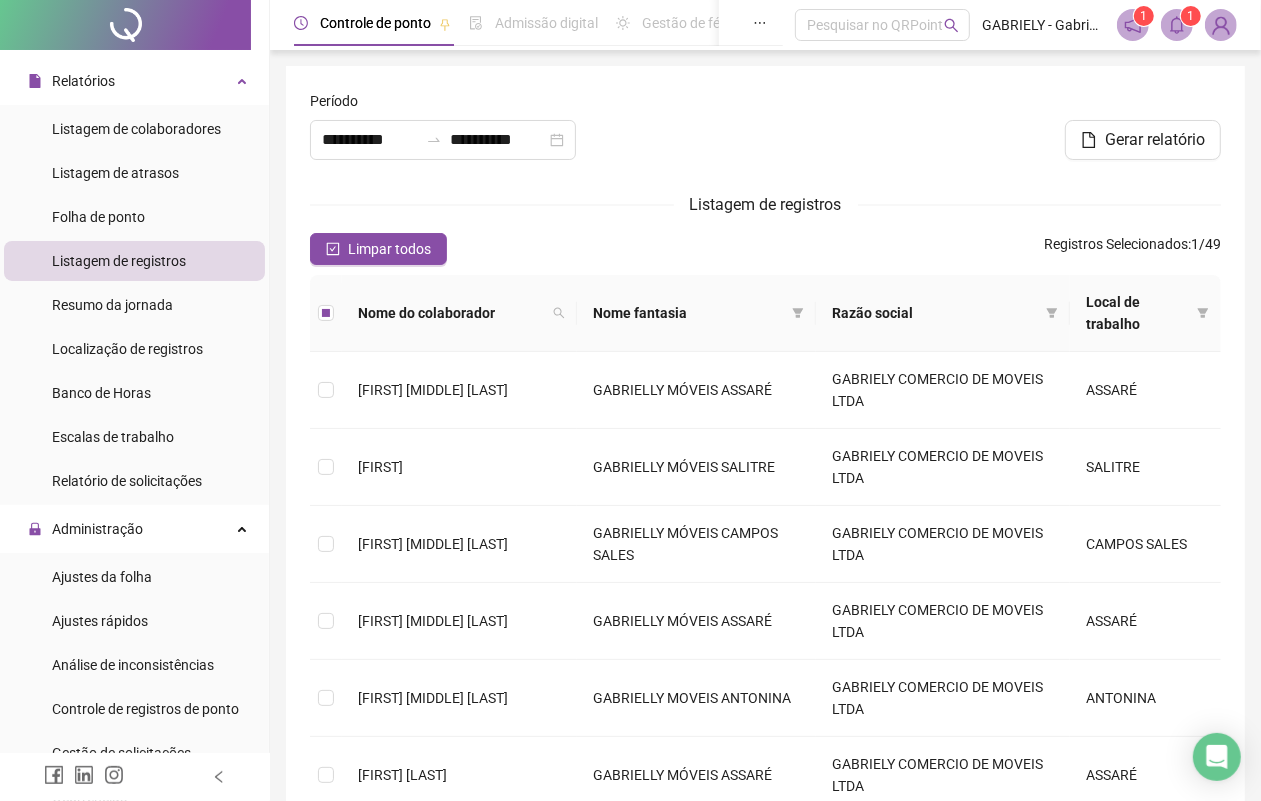 click 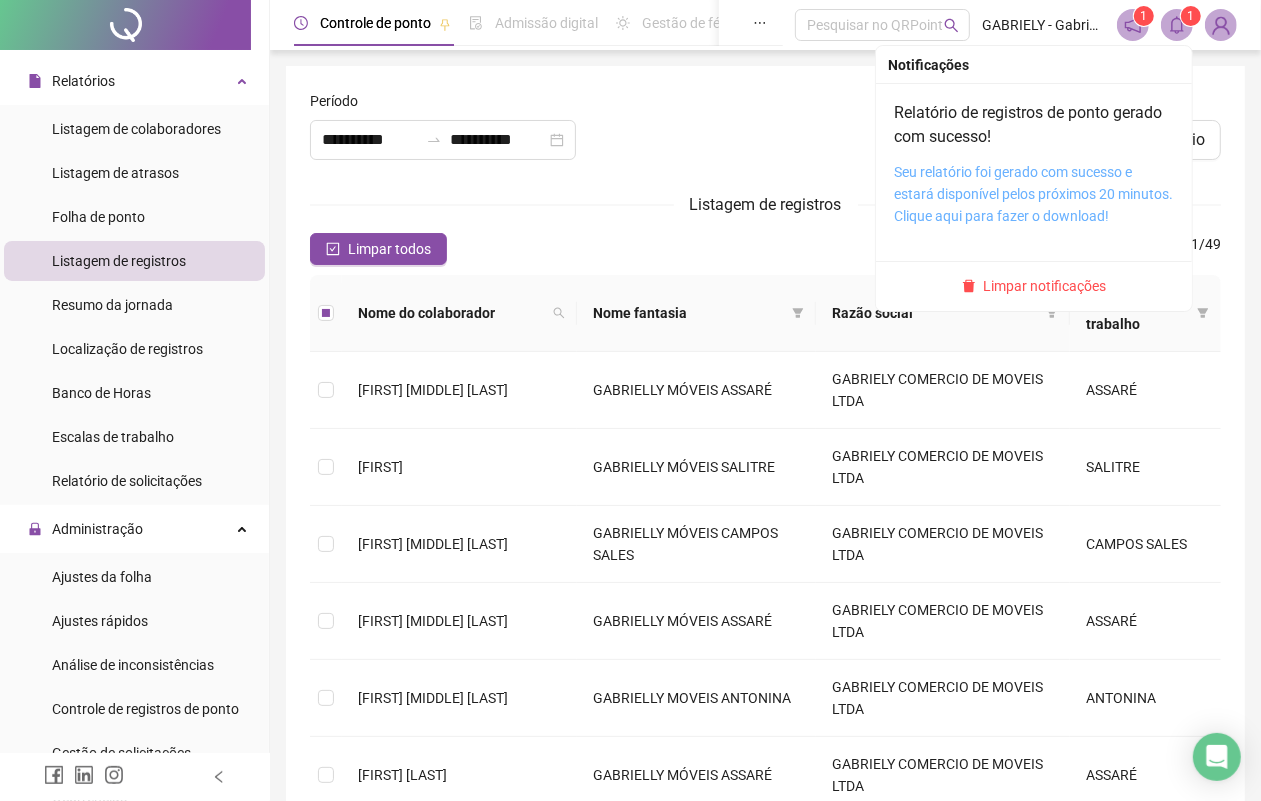 click on "Seu relatório foi gerado com sucesso e estará disponível pelos próximos 20 minutos.
Clique aqui para fazer o download!" at bounding box center [1033, 194] 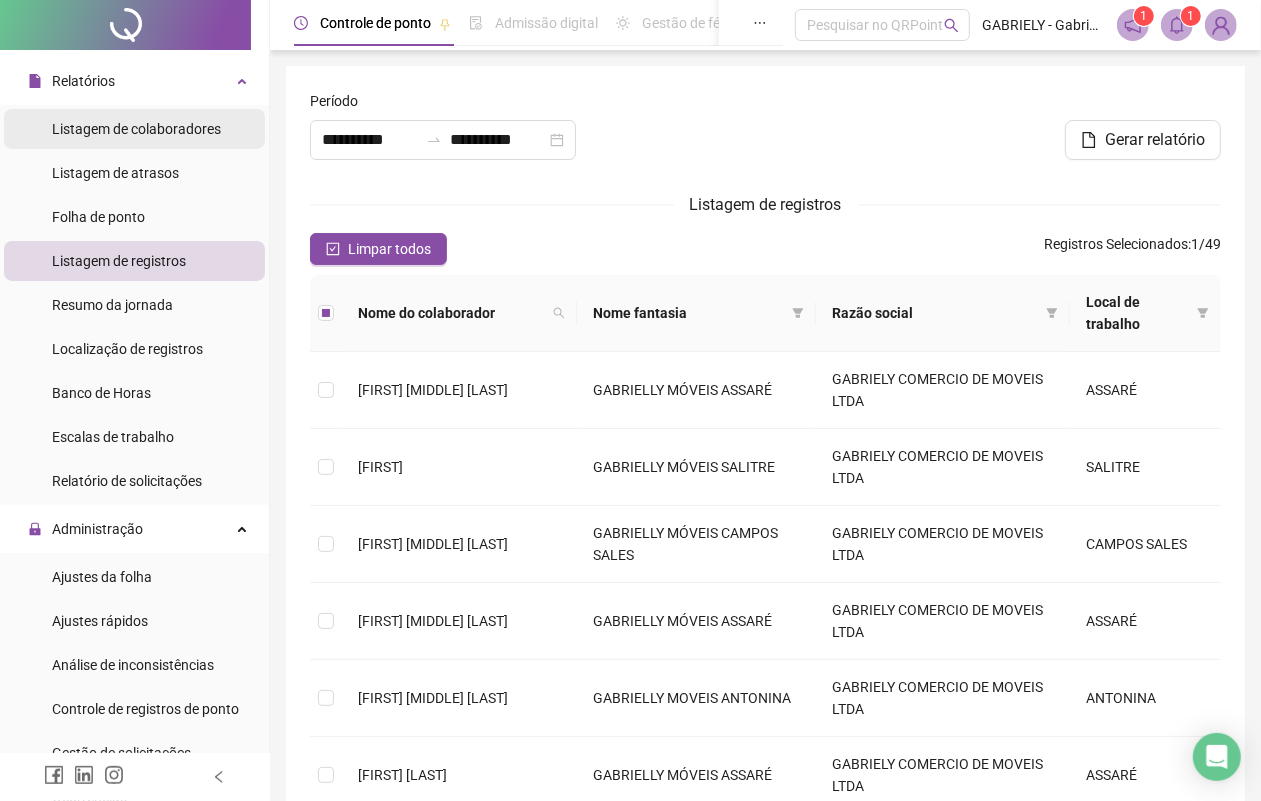 click on "Listagem de colaboradores" at bounding box center (136, 129) 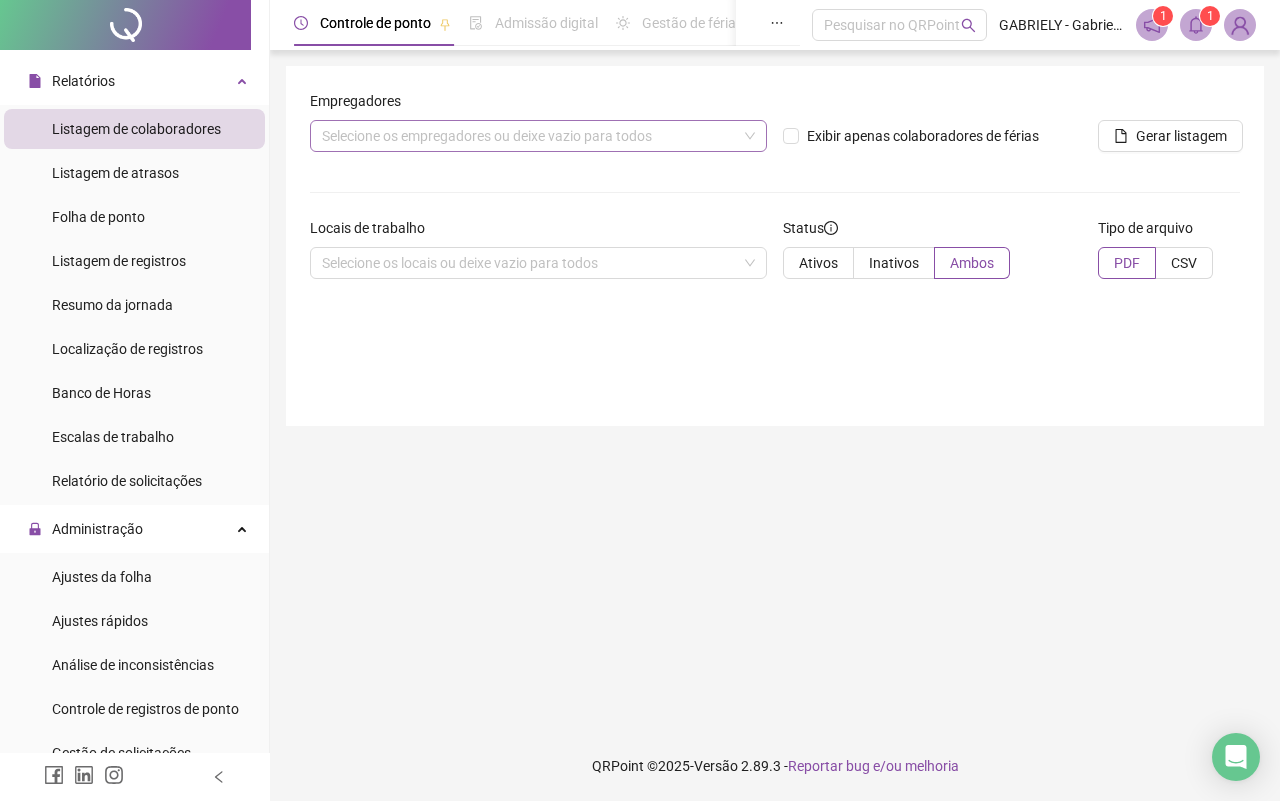 click on "Selecione os empregadores ou deixe vazio para todos" at bounding box center [538, 136] 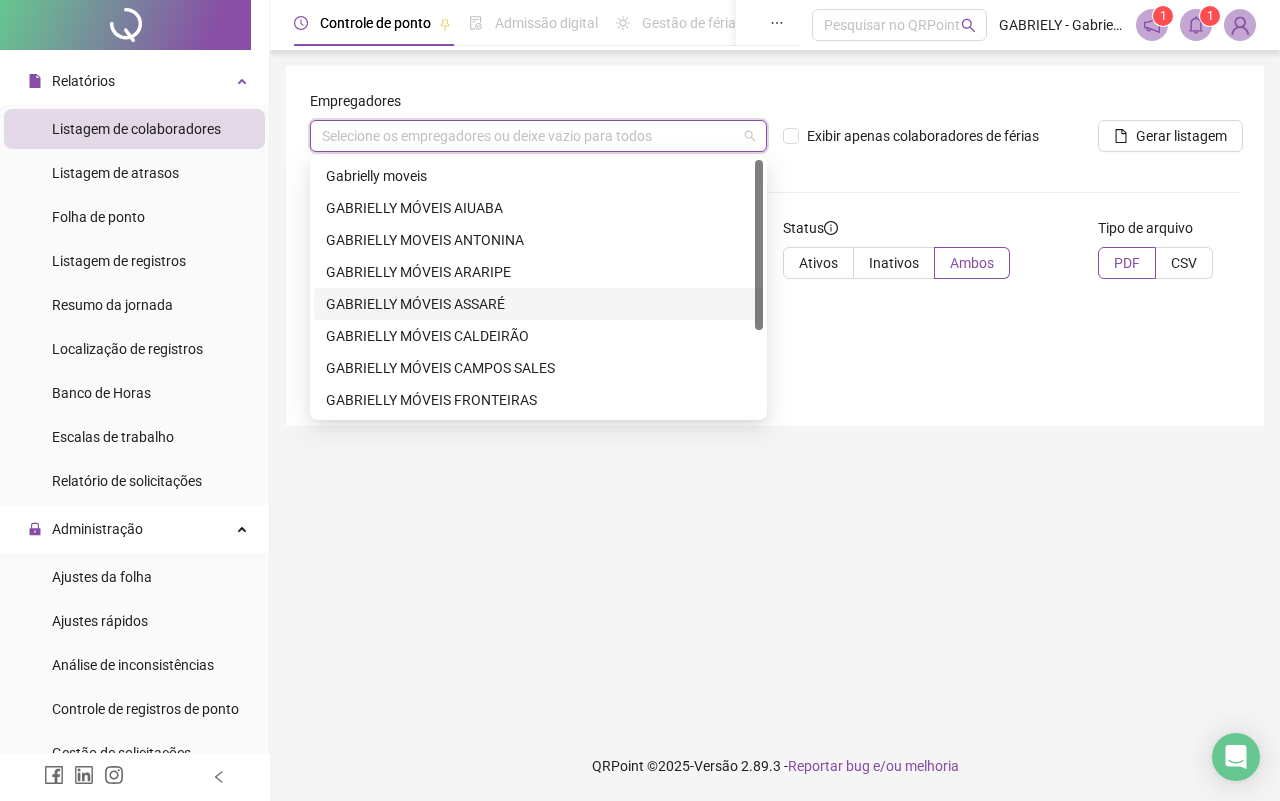 scroll, scrollTop: 127, scrollLeft: 0, axis: vertical 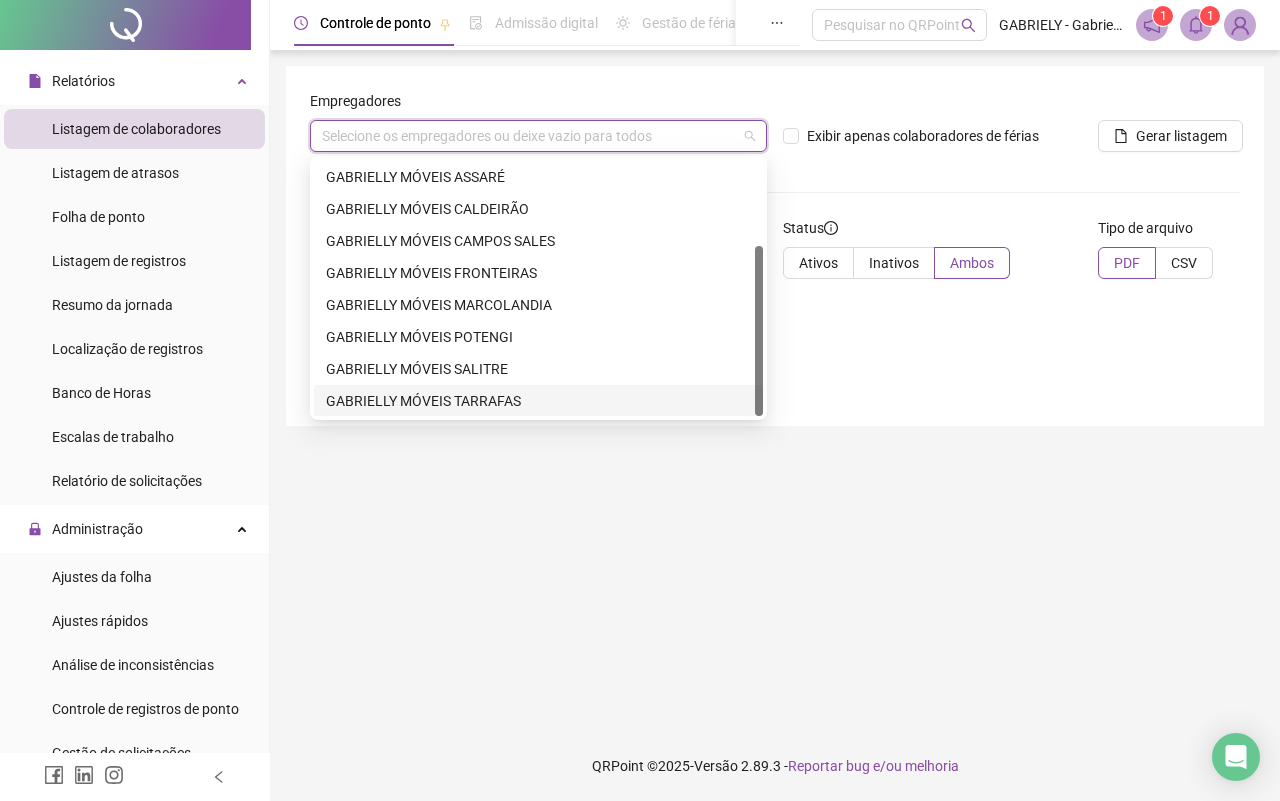 click on "GABRIELLY MÓVEIS TARRAFAS" at bounding box center [538, 401] 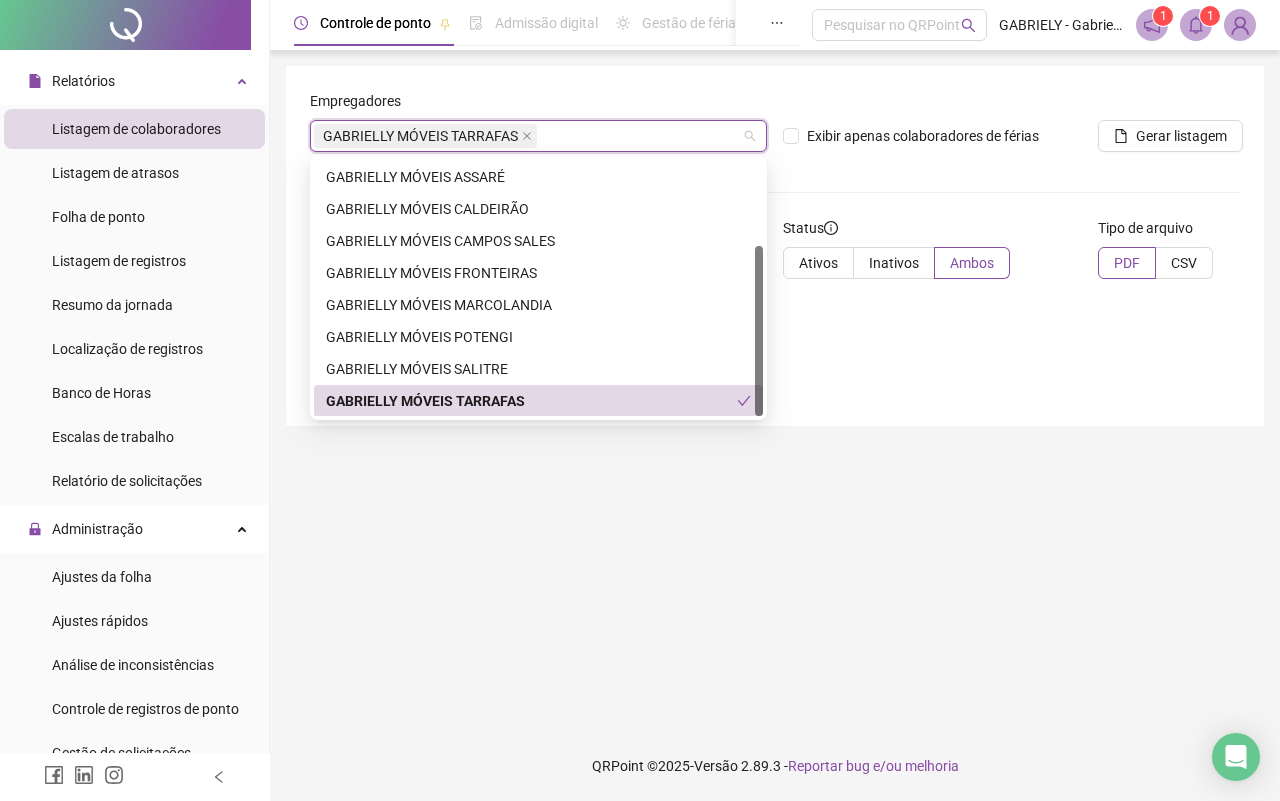 click on "Empregadores GABRIELLY MÓVEIS TARRAFAS     Exibir apenas colaboradores de férias   Gerar listagem Locais de trabalho   Selecione os locais ou deixe vazio para todos Status   Ativos Inativos Ambos Tipo de arquivo PDF CSV" at bounding box center (775, 390) 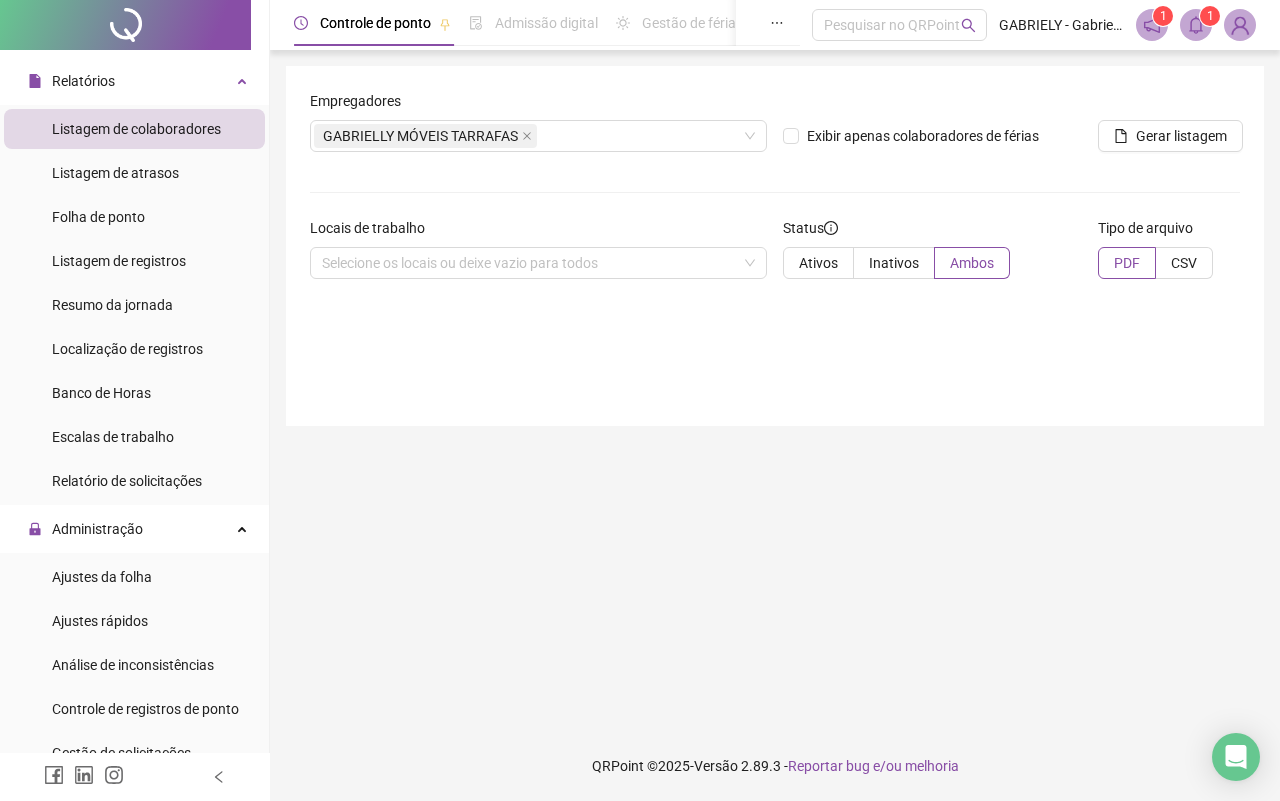 click on "Empregadores GABRIELLY MÓVEIS TARRAFAS     Exibir apenas colaboradores de férias   Gerar listagem Locais de trabalho   Selecione os locais ou deixe vazio para todos Status   Ativos Inativos Ambos Tipo de arquivo PDF CSV" at bounding box center [775, 246] 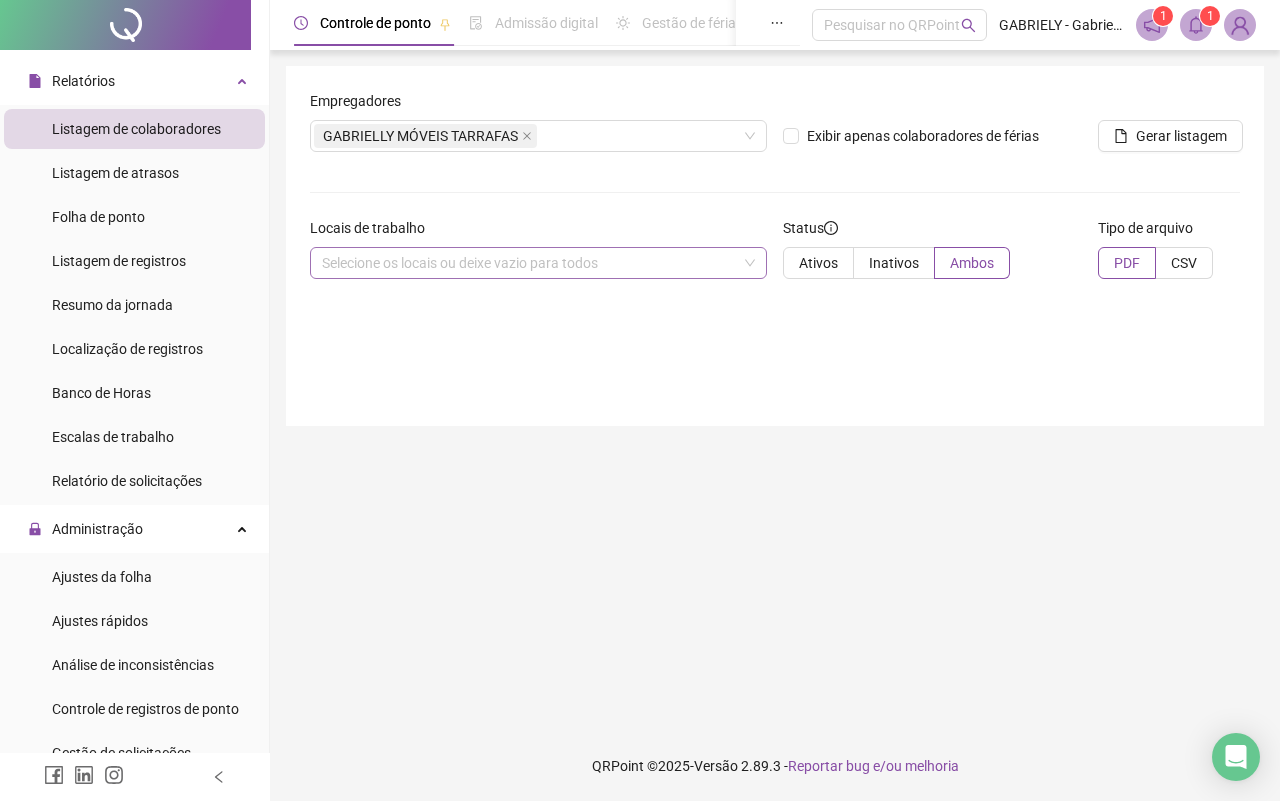click on "Selecione os locais ou deixe vazio para todos" at bounding box center (538, 263) 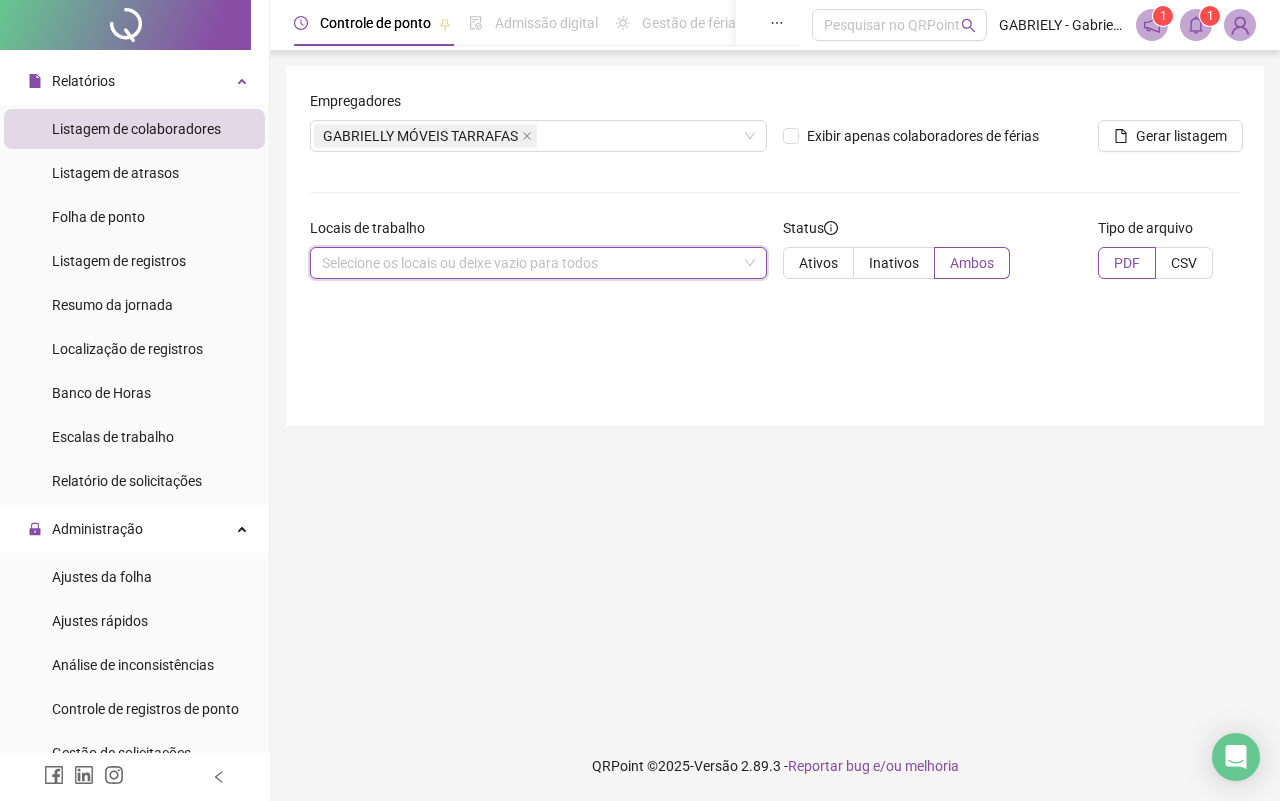 click on "Selecione os locais ou deixe vazio para todos" at bounding box center [538, 263] 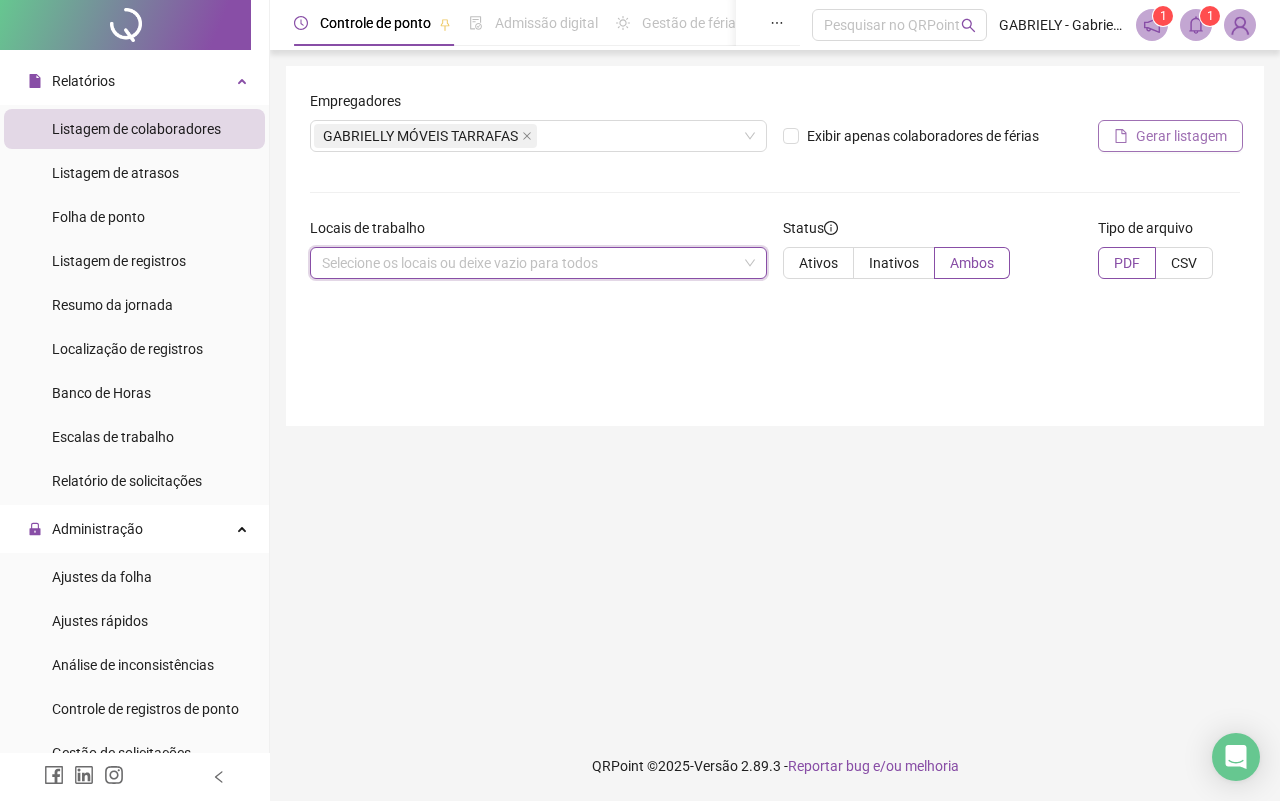 click on "Gerar listagem" at bounding box center [1181, 136] 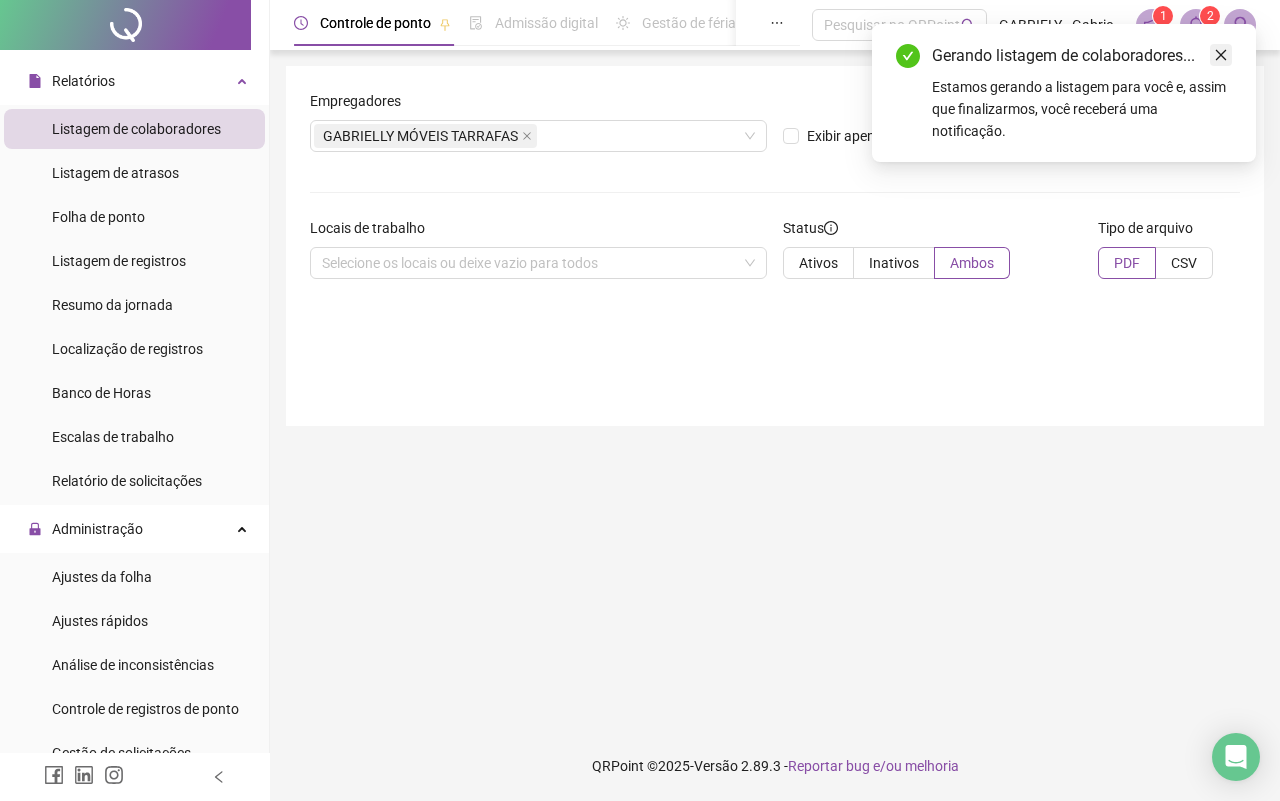 click 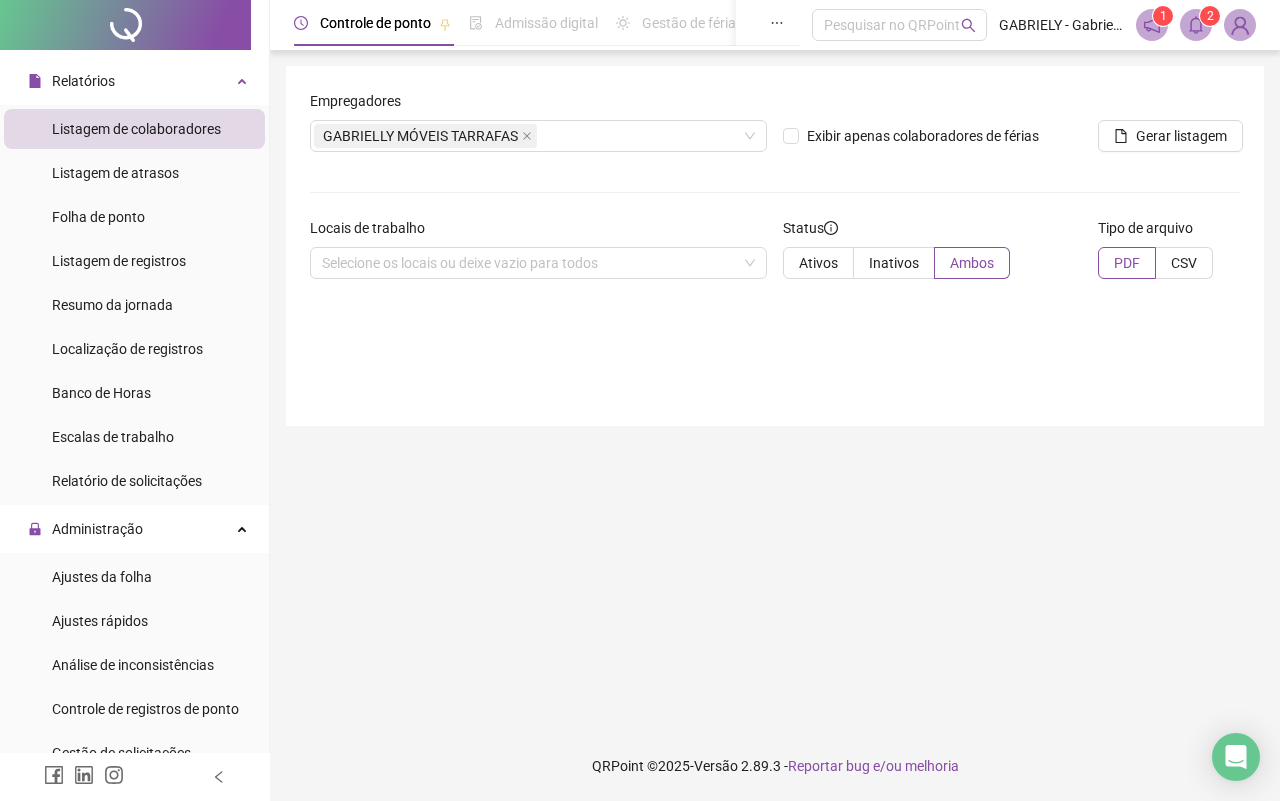click on "Controle de ponto Admissão digital Gestão de férias Painel do DP Folha de pagamento   Pesquisar no QRPoint GABRIELY - Gabrielly [FIRST] de [LAST]  1 2" at bounding box center [775, 25] 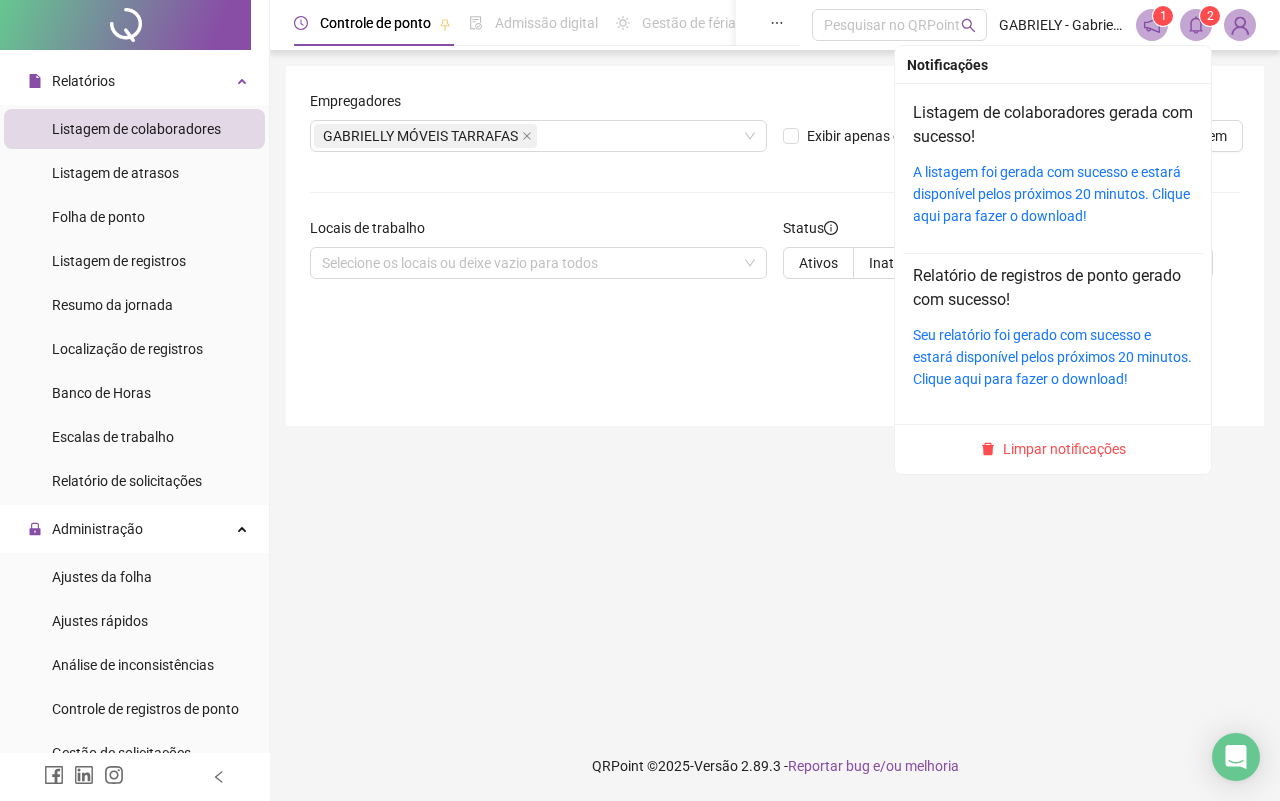 click 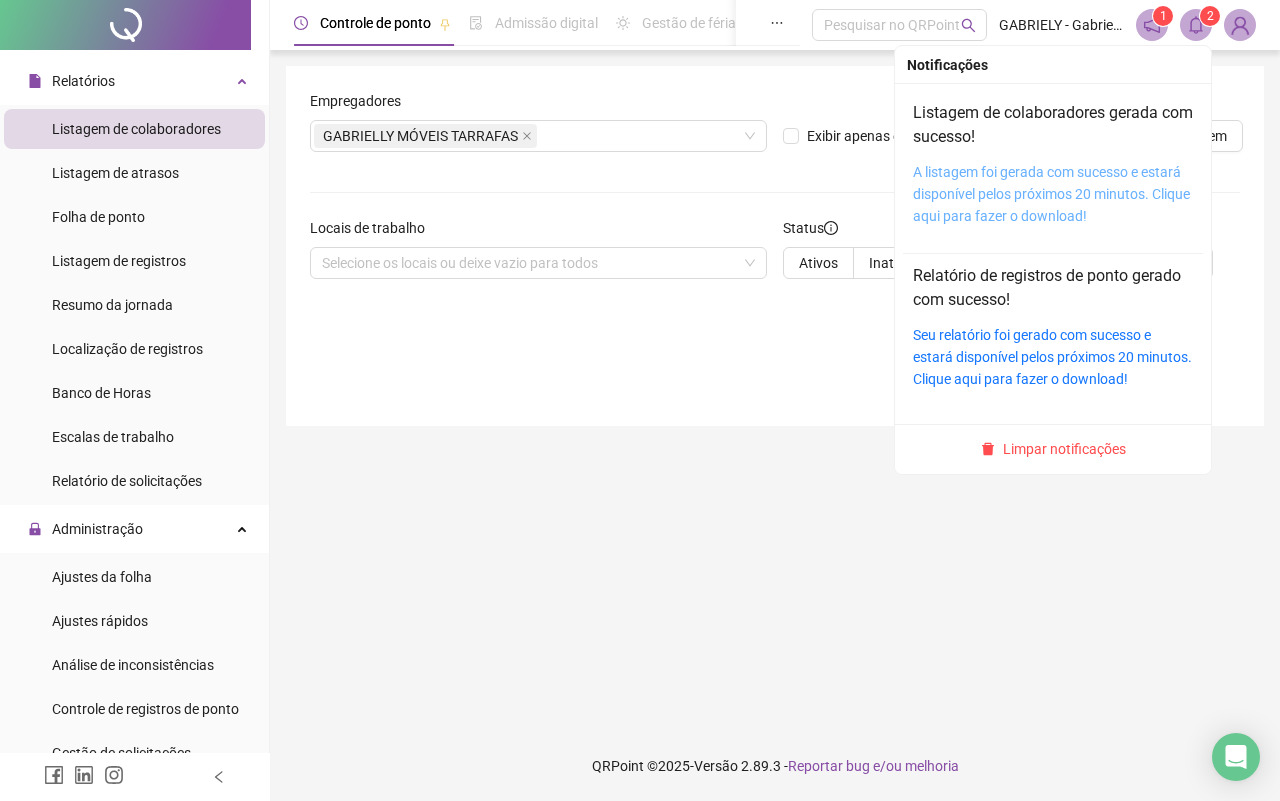 click on "A listagem foi gerada com sucesso e estará disponível pelos próximos 20 minutos.
Clique aqui para fazer o download!" at bounding box center [1051, 194] 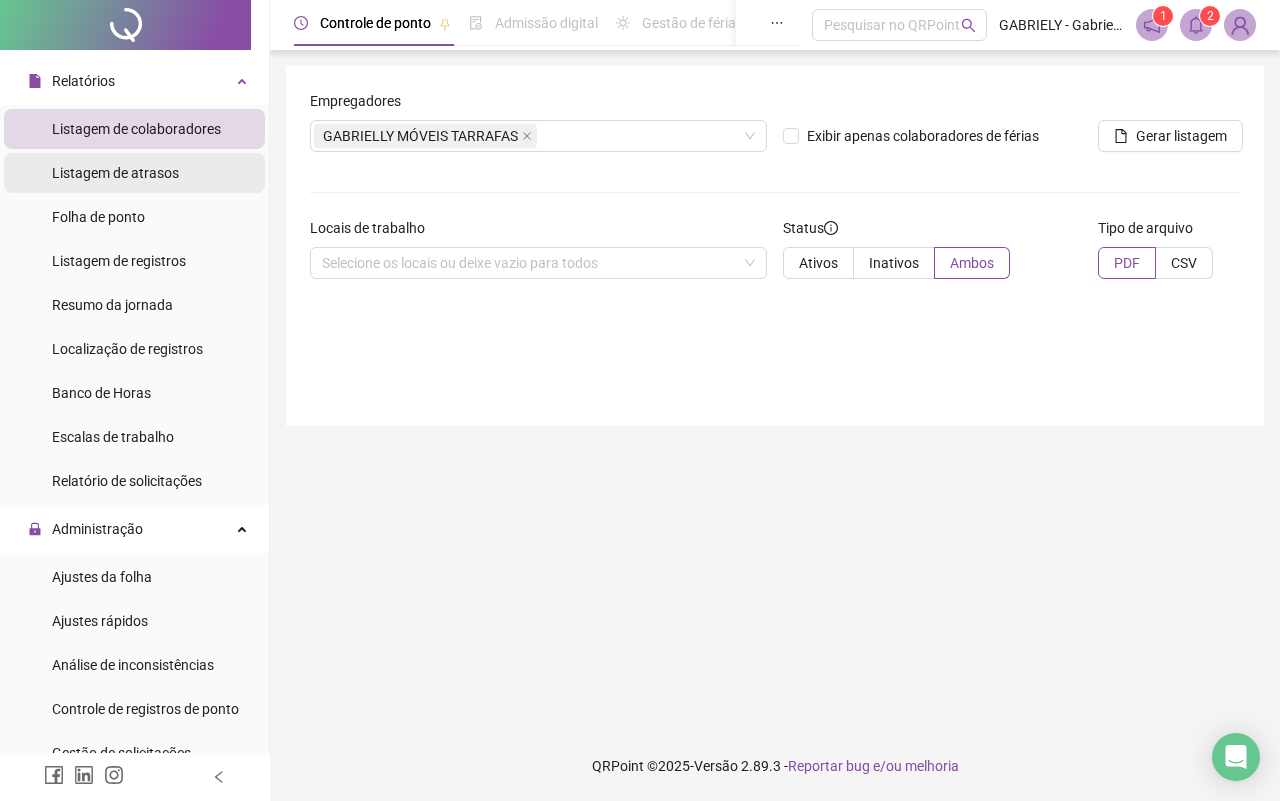 click on "Listagem de atrasos" at bounding box center (115, 173) 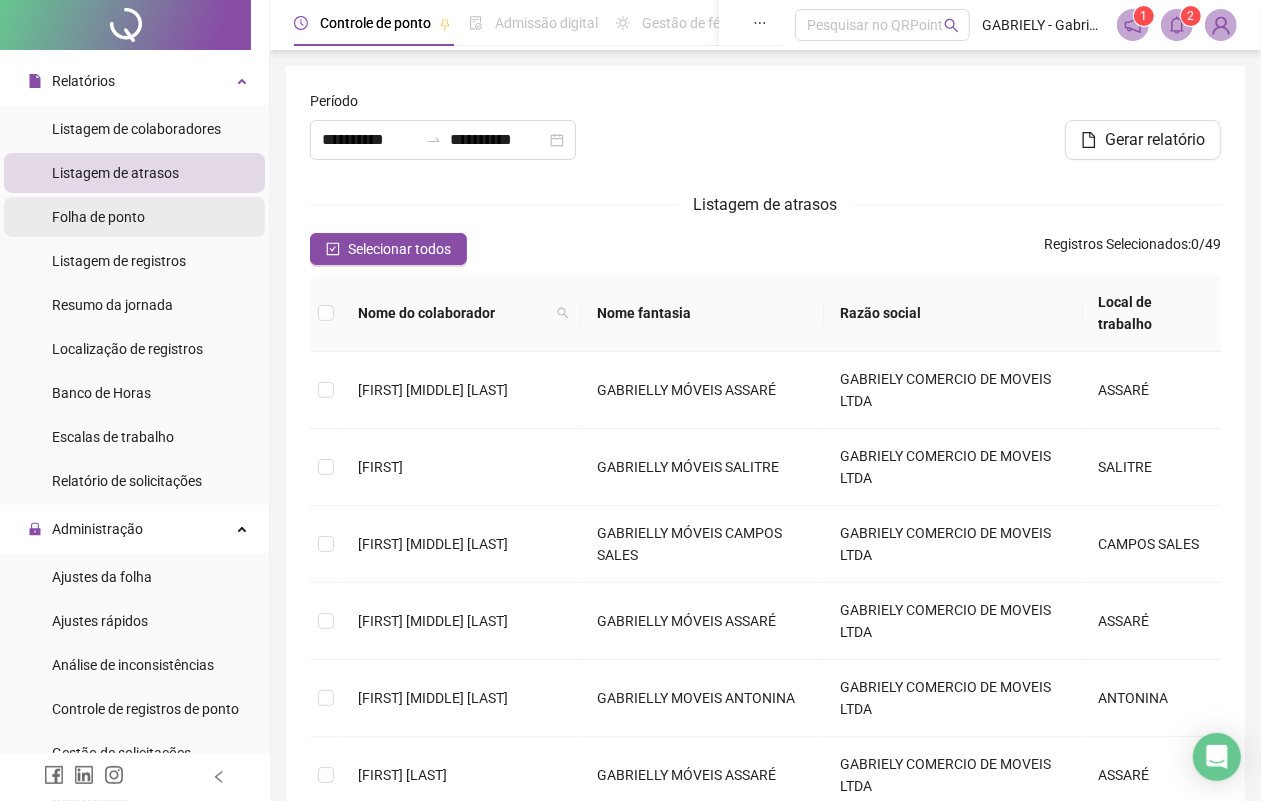 click on "Folha de ponto" at bounding box center [134, 217] 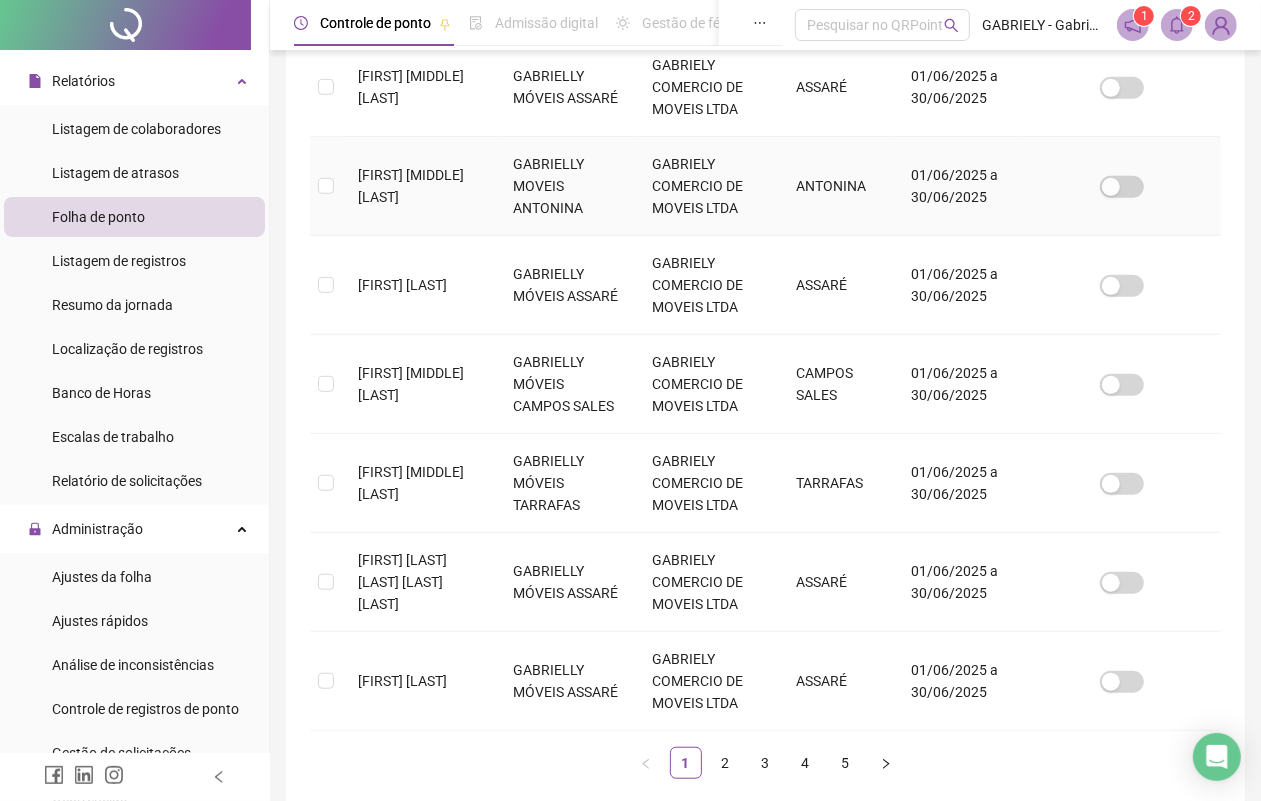 scroll, scrollTop: 750, scrollLeft: 0, axis: vertical 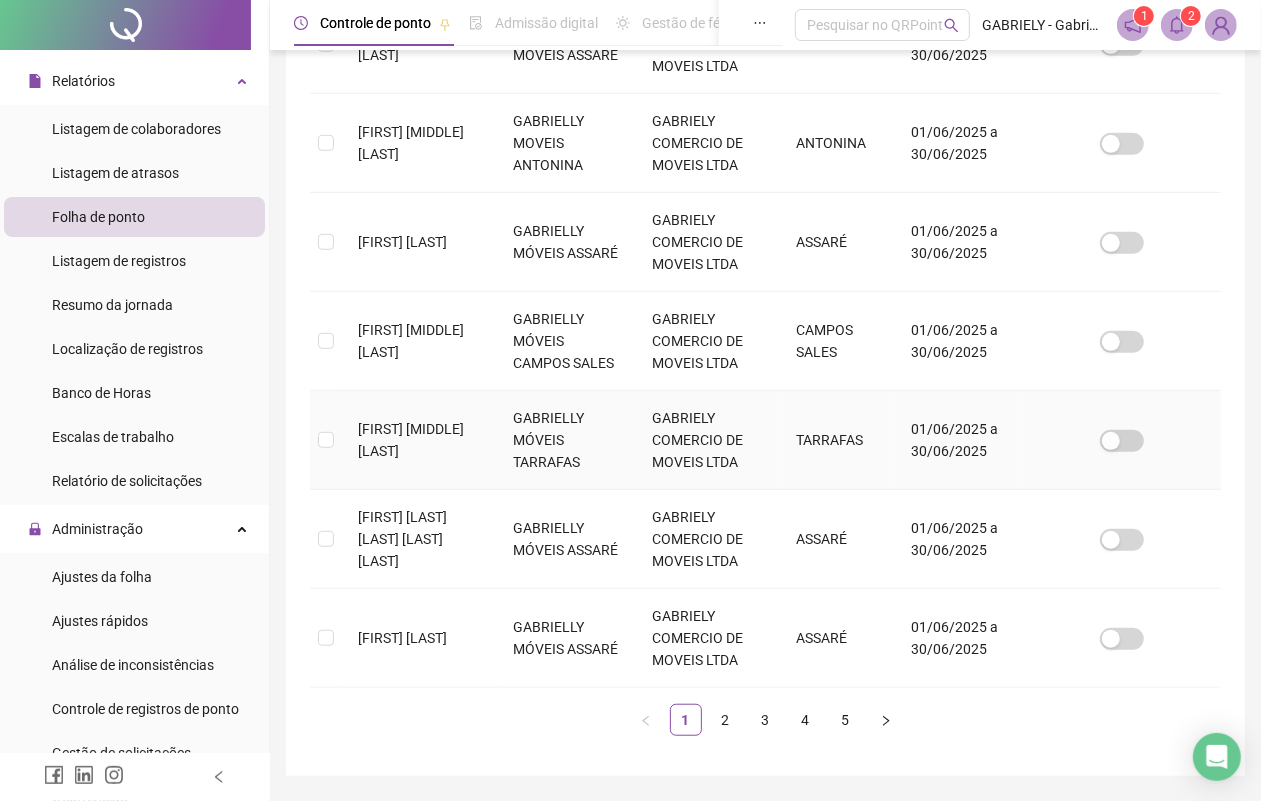 click on "GABRIELLY MÓVEIS TARRAFAS" at bounding box center (567, 440) 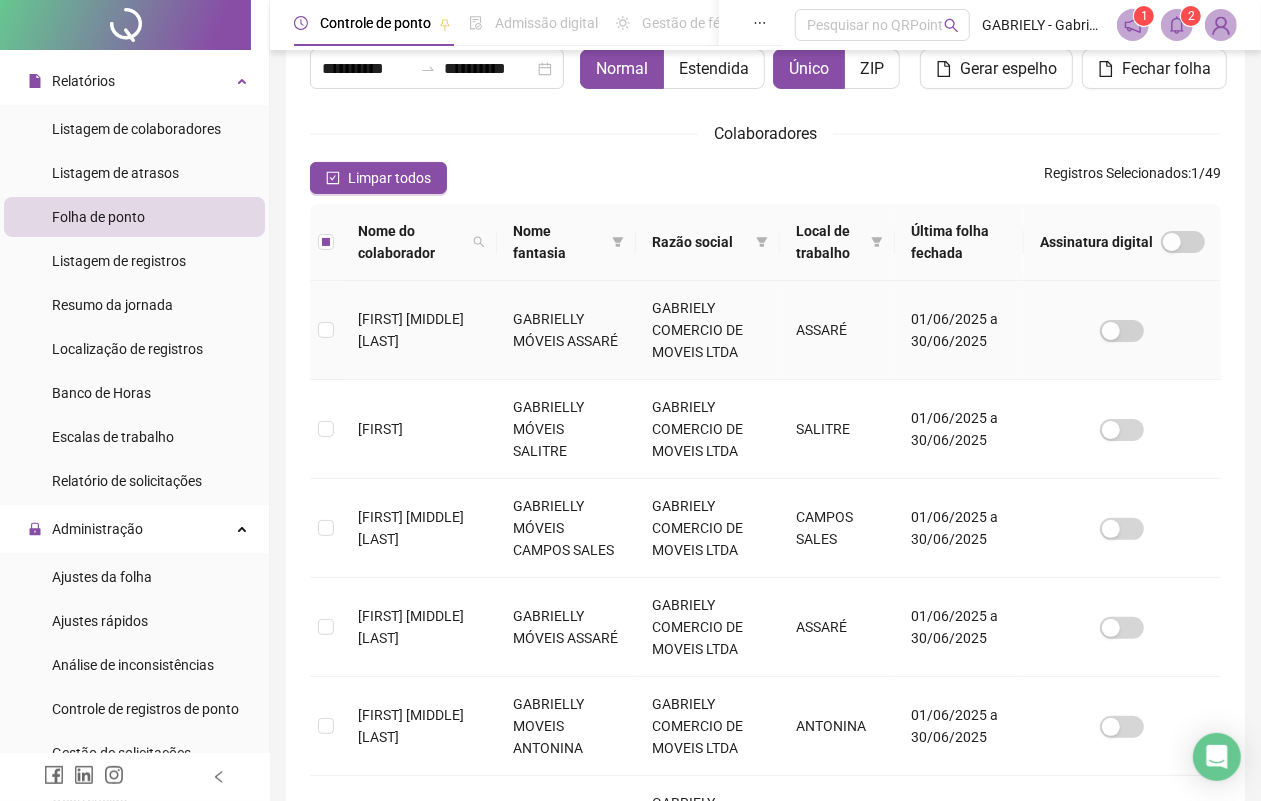 scroll, scrollTop: 0, scrollLeft: 0, axis: both 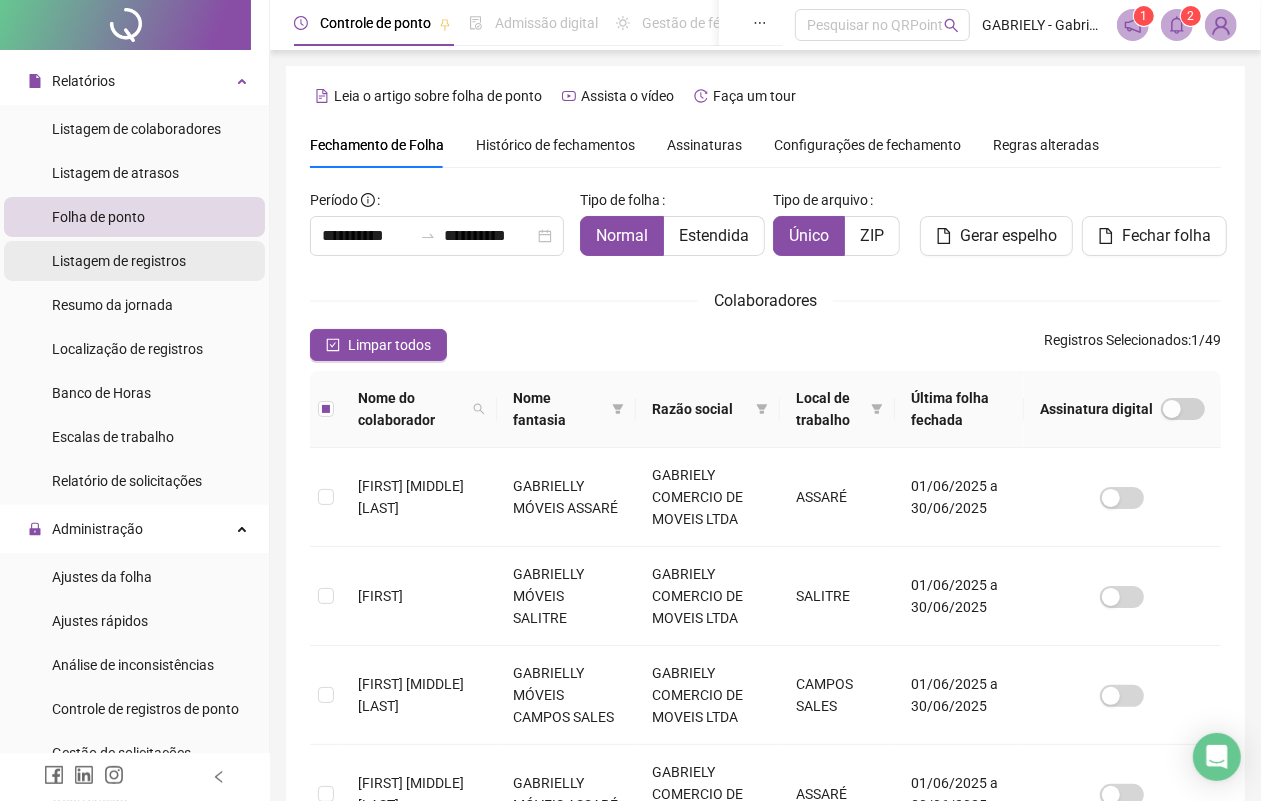 click on "Listagem de registros" at bounding box center [119, 261] 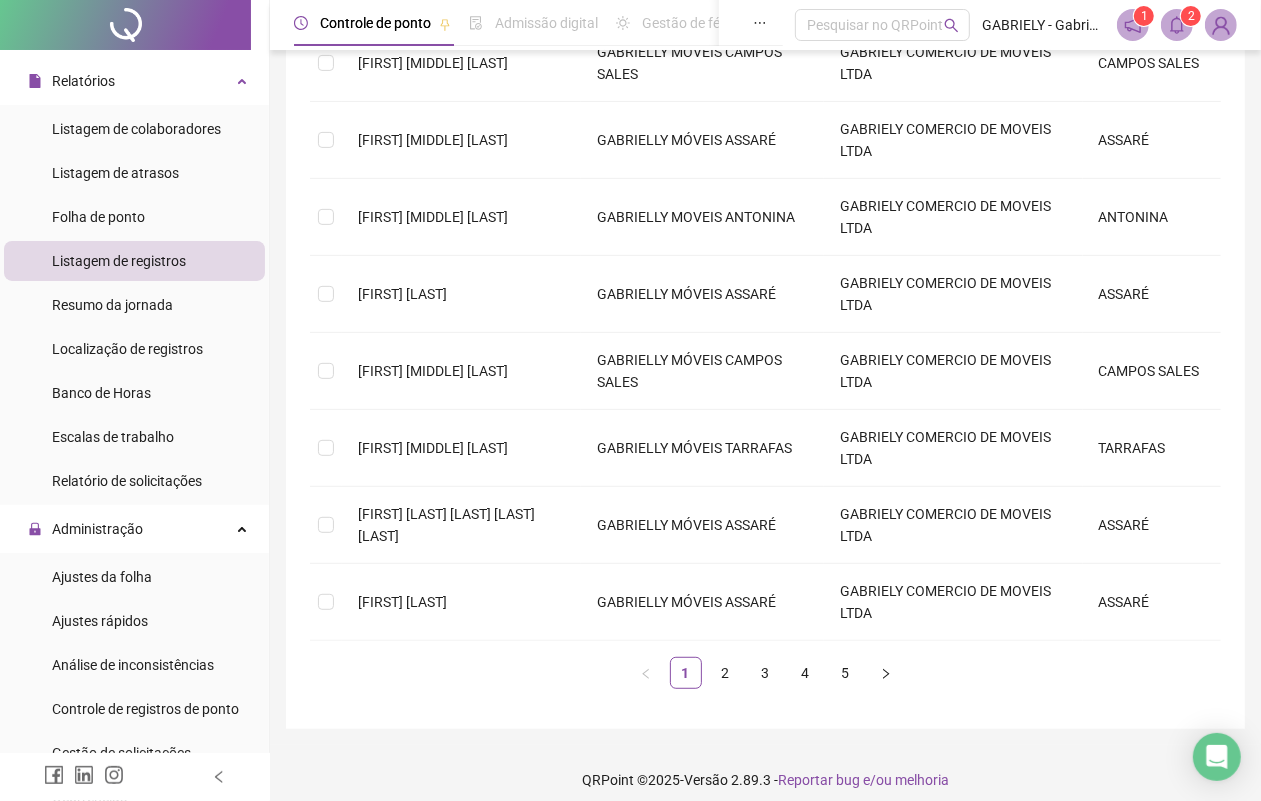 scroll, scrollTop: 497, scrollLeft: 0, axis: vertical 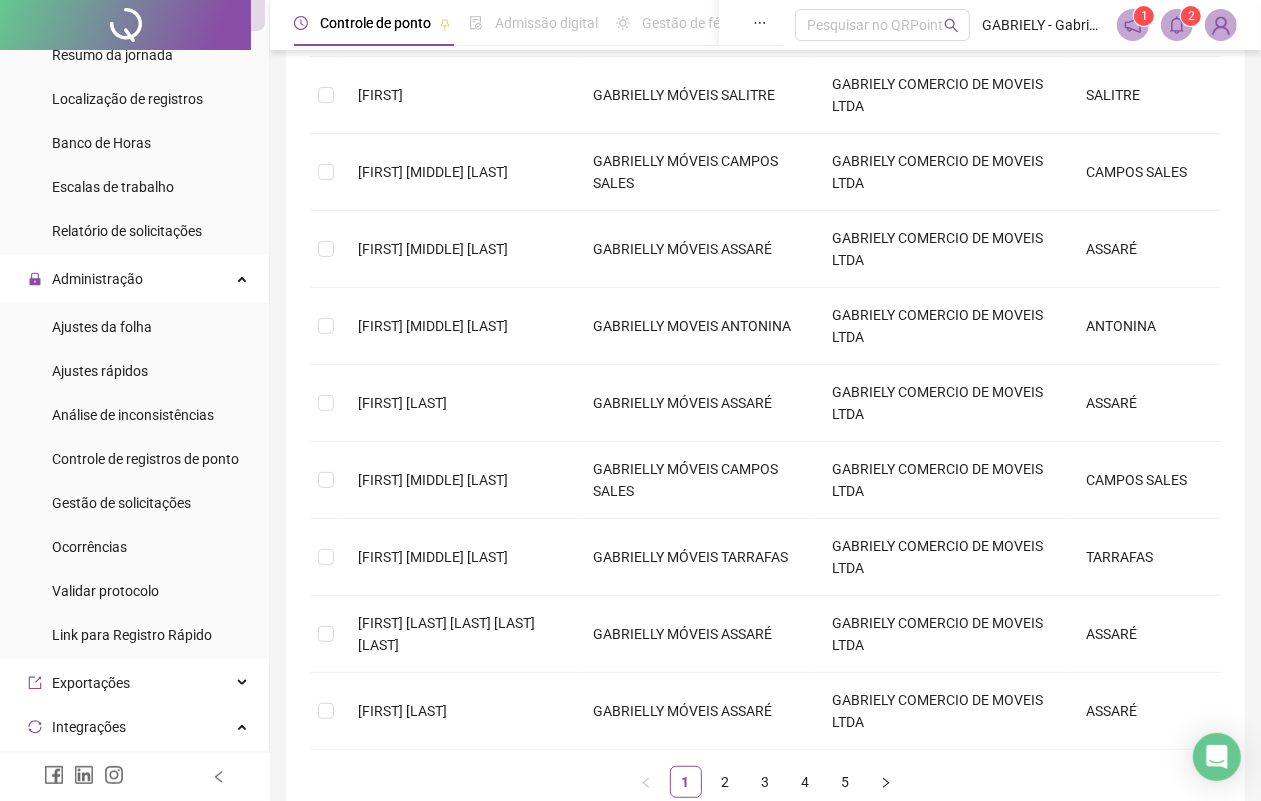 click at bounding box center [1177, 25] 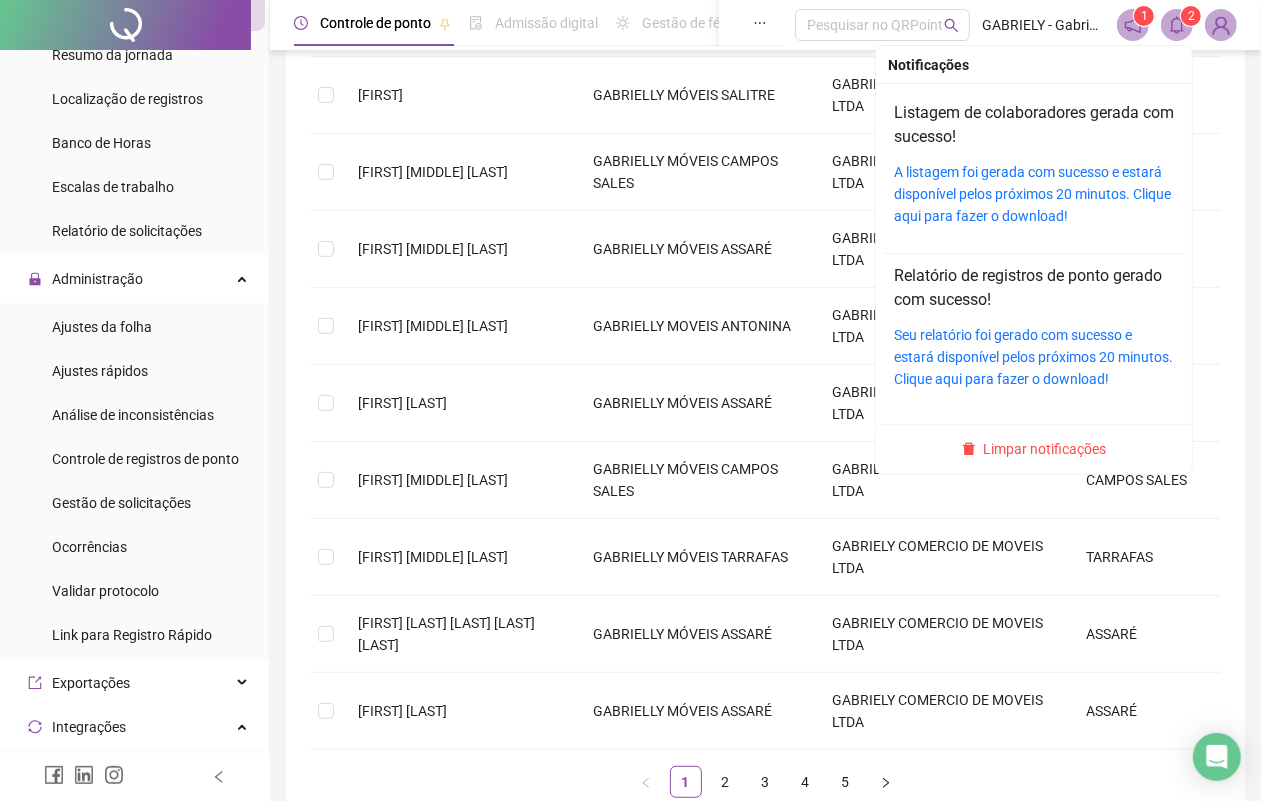 click 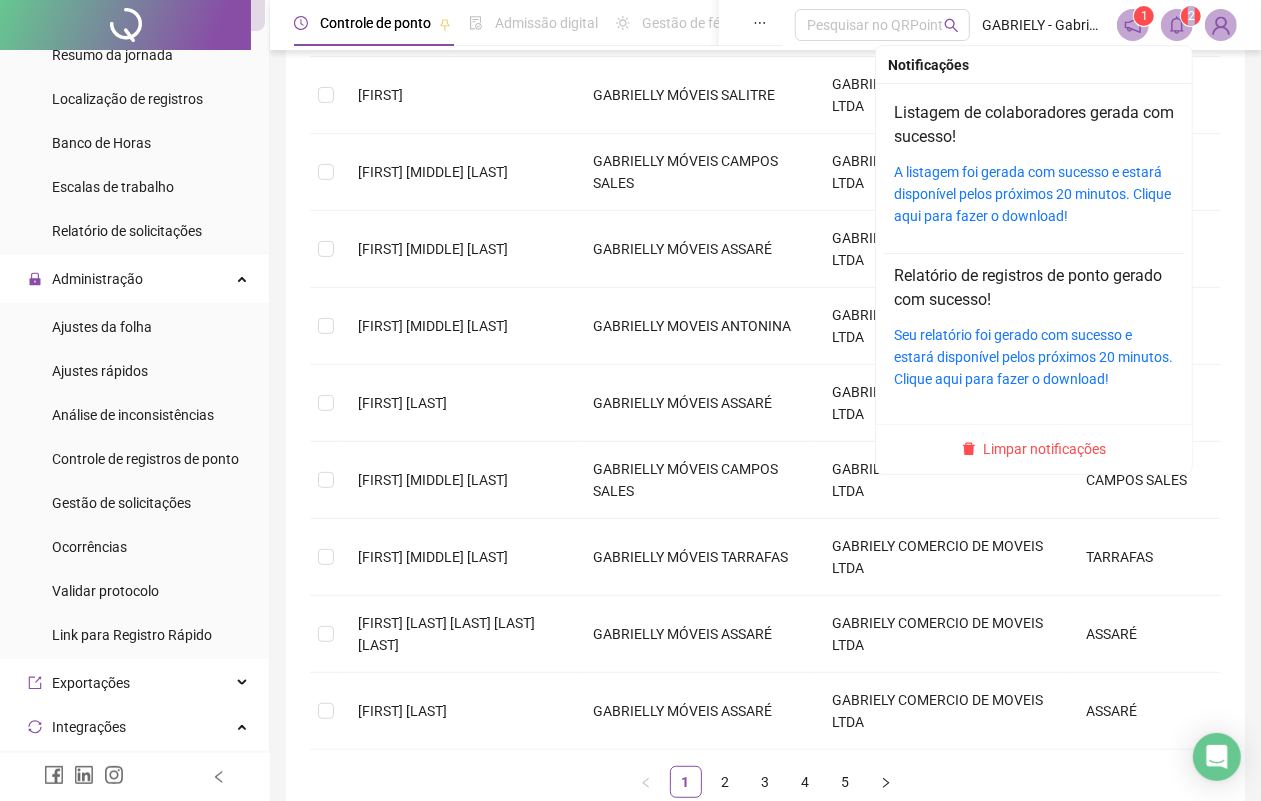 click 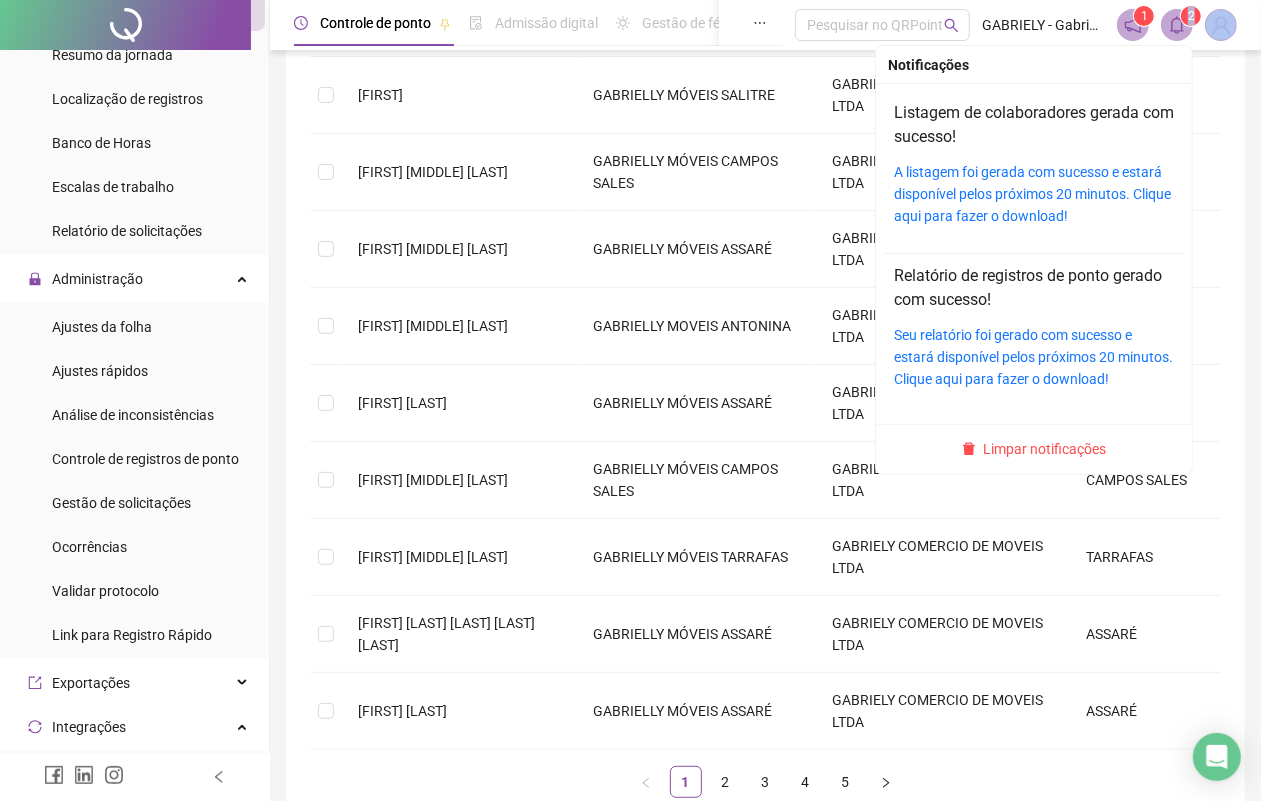 click 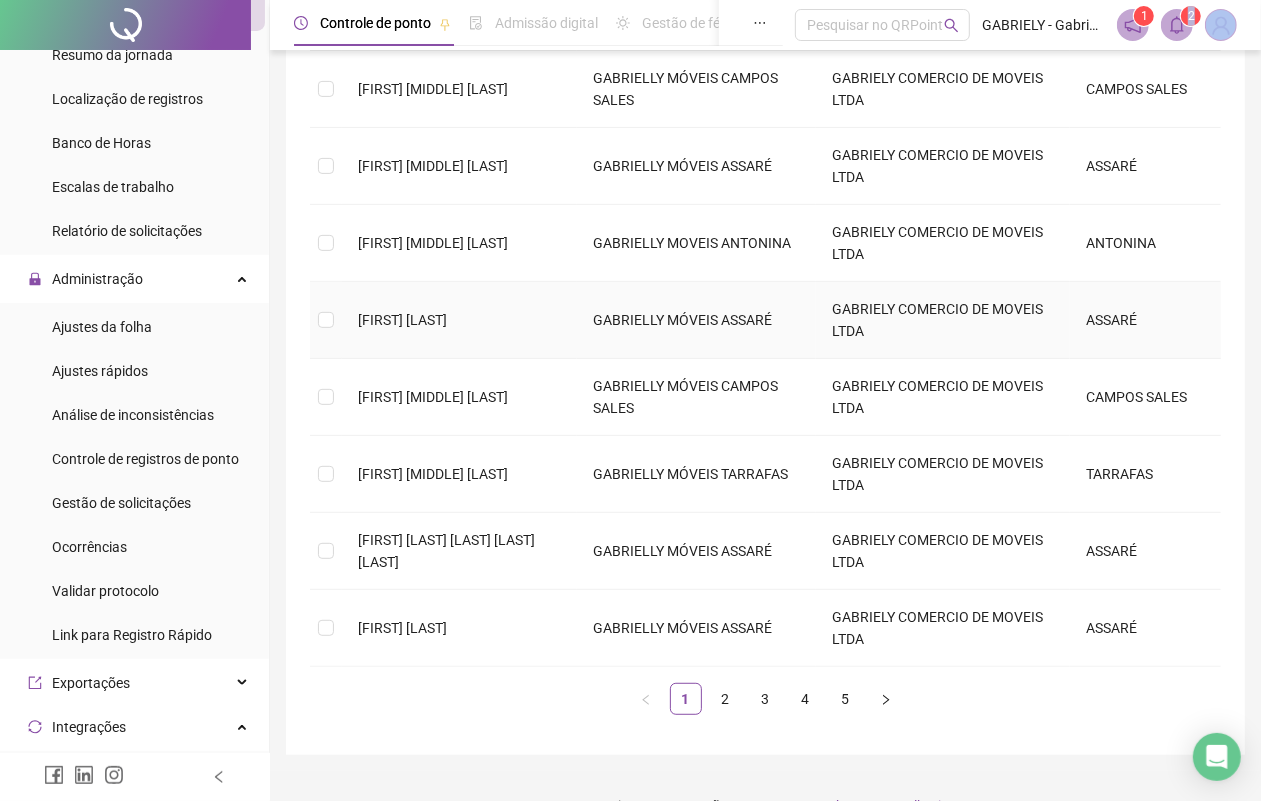 scroll, scrollTop: 497, scrollLeft: 0, axis: vertical 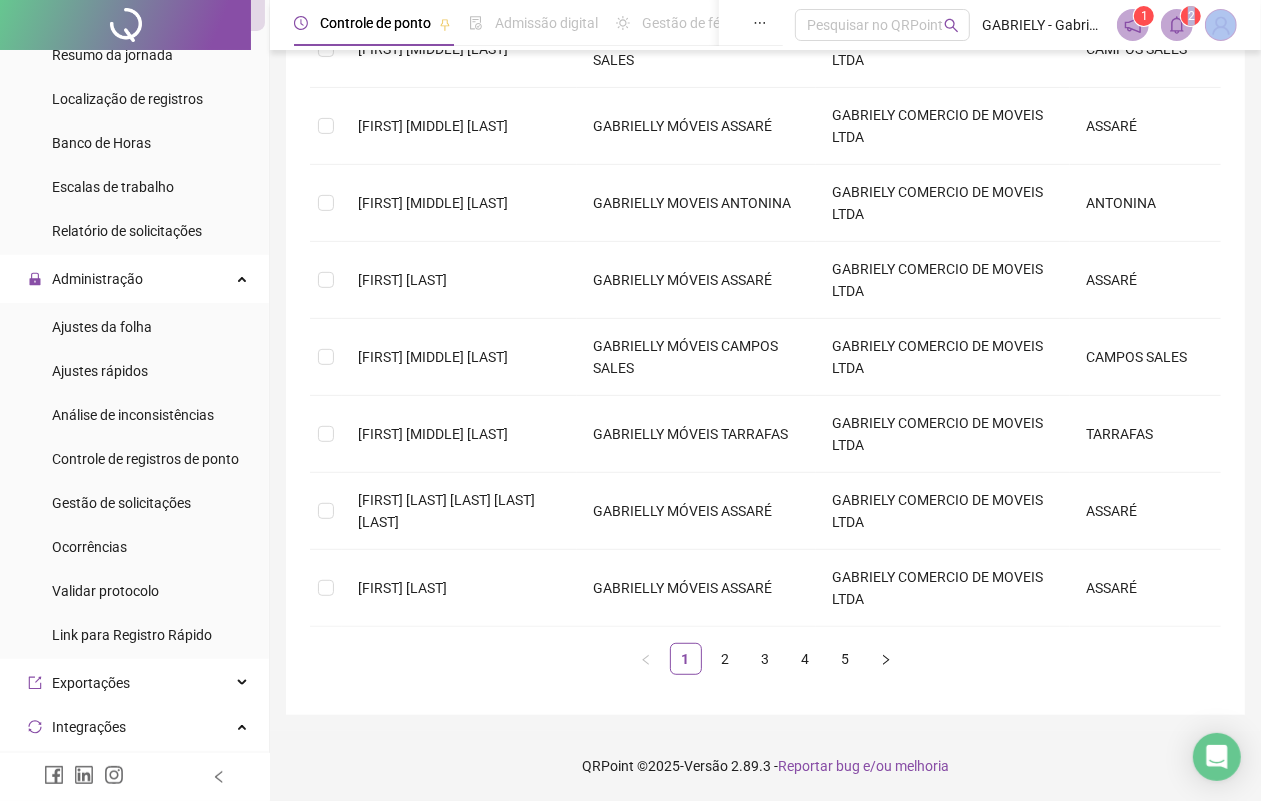 drag, startPoint x: 721, startPoint y: 652, endPoint x: 655, endPoint y: 8, distance: 647.37317 